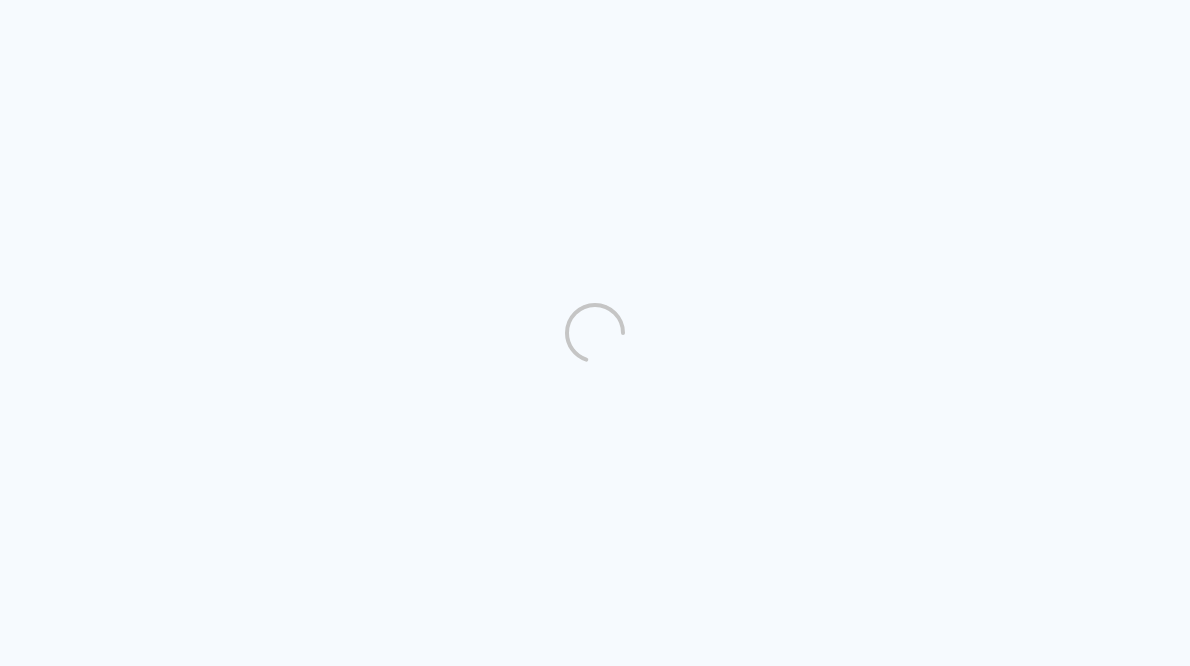 scroll, scrollTop: 0, scrollLeft: 0, axis: both 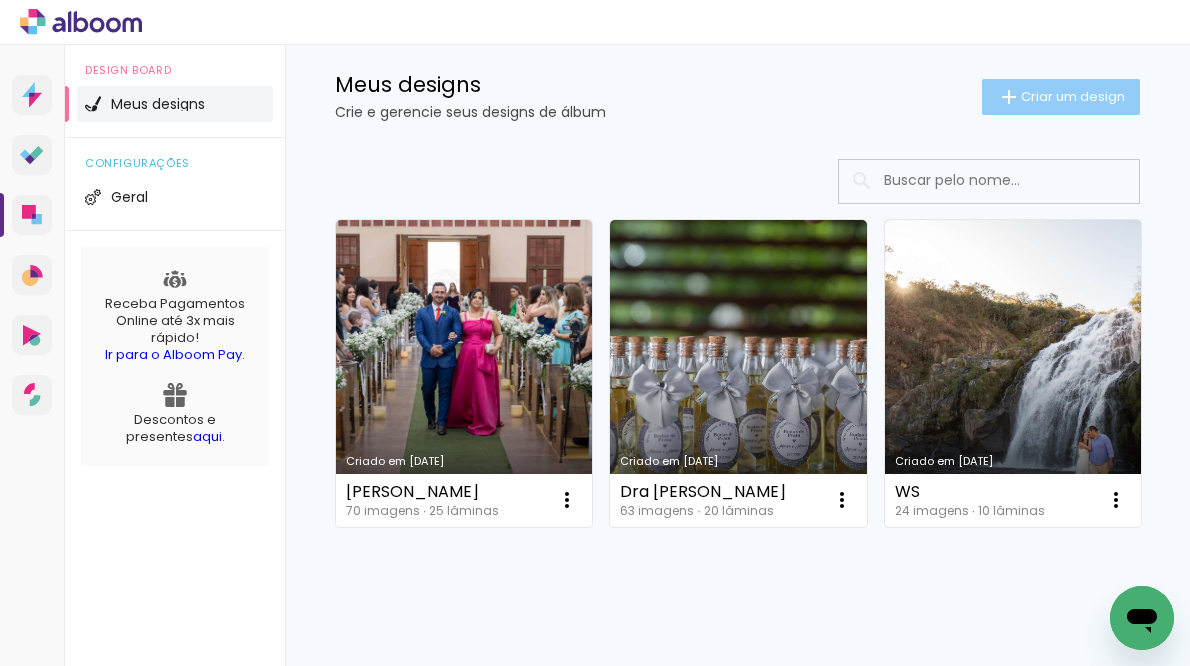 click on "Criar um design" 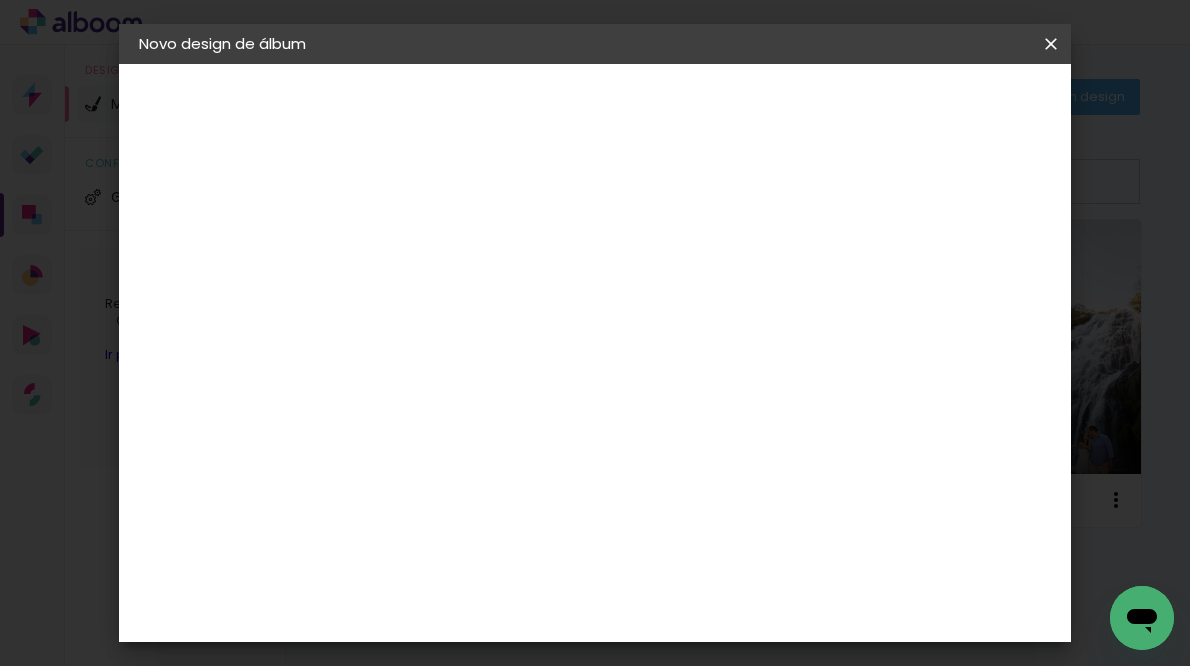 click at bounding box center (466, 268) 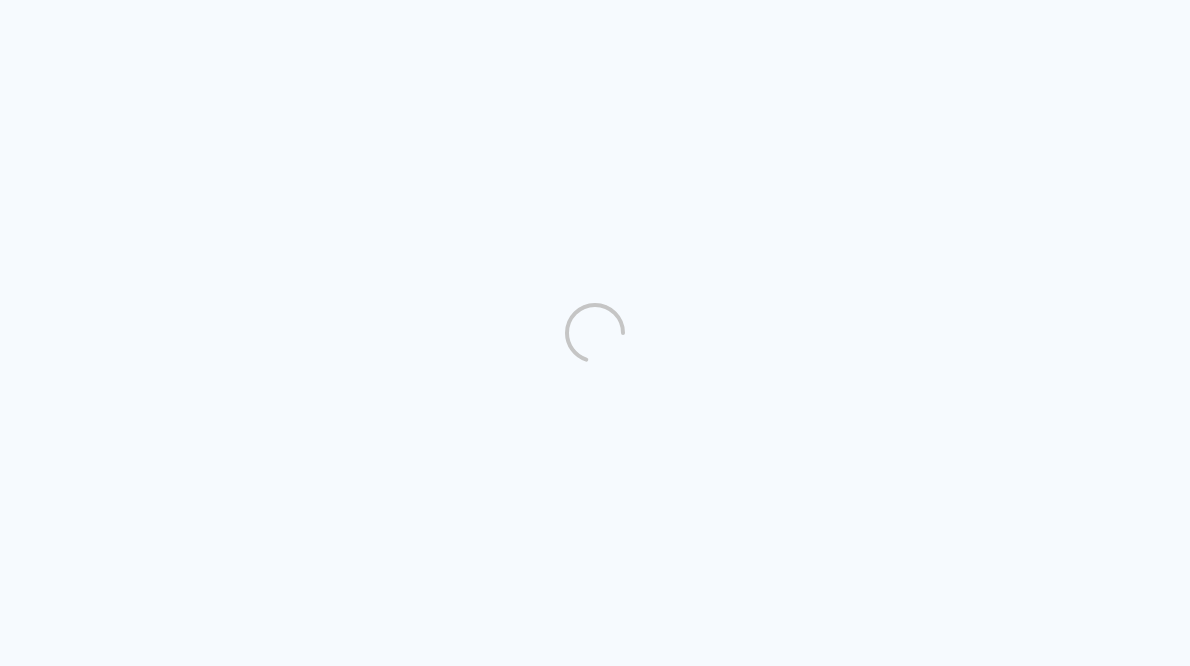 scroll, scrollTop: 0, scrollLeft: 0, axis: both 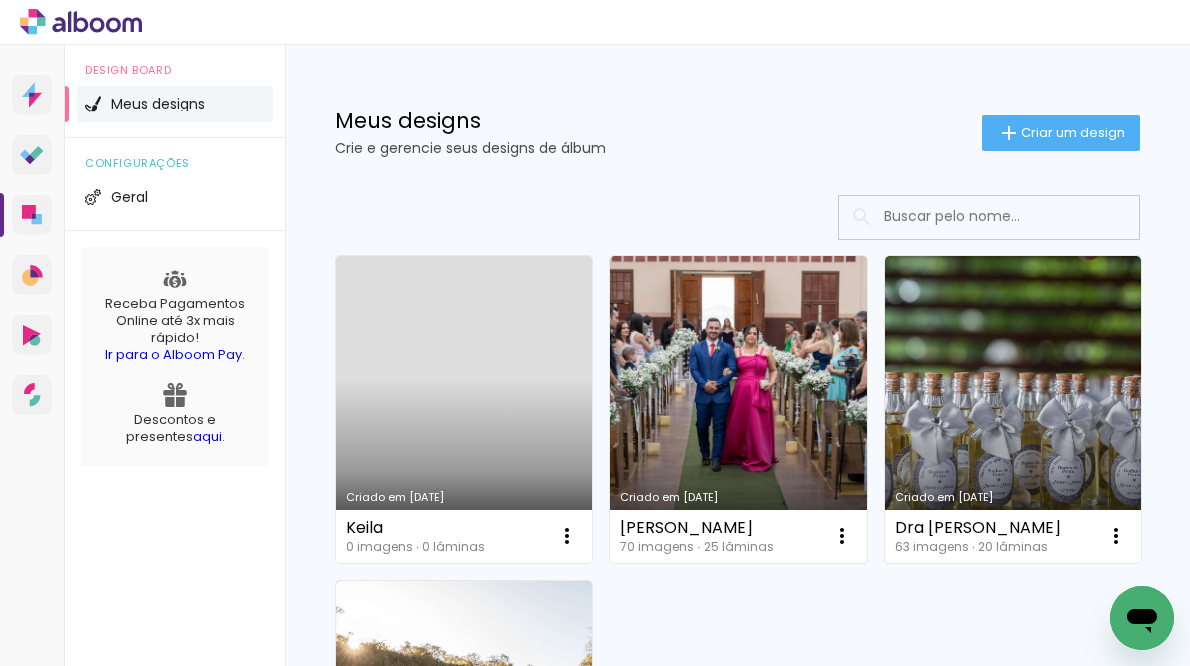 click on "Criado em [DATE]" at bounding box center (464, 409) 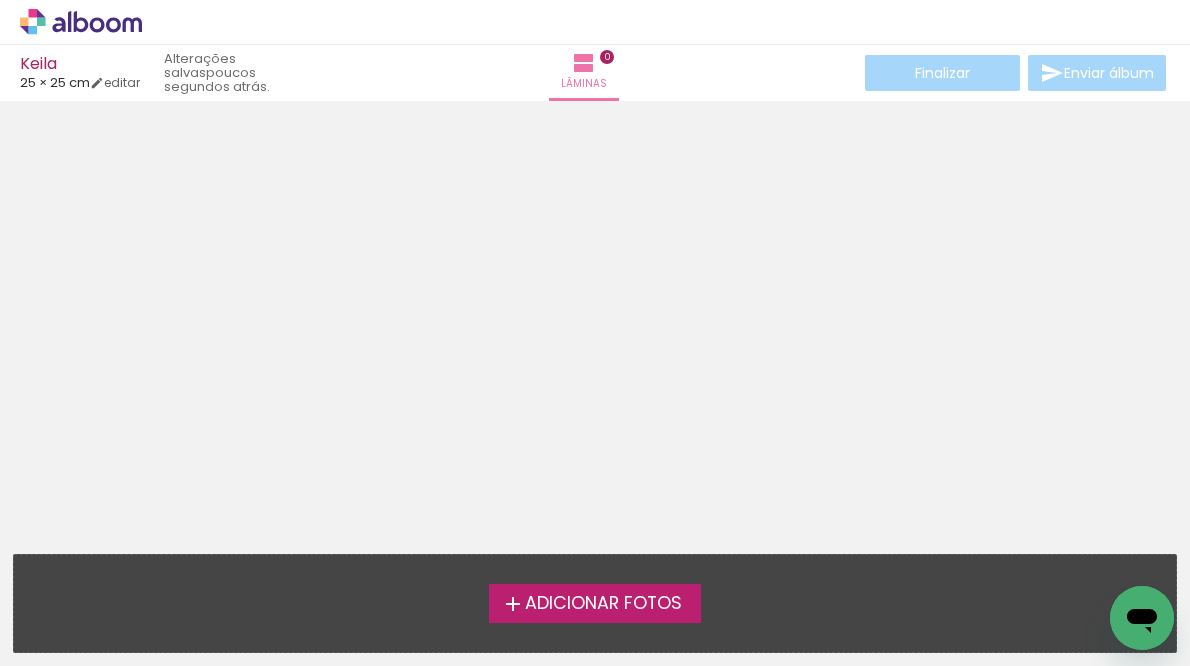 click on "Adicionar Fotos" at bounding box center (603, 604) 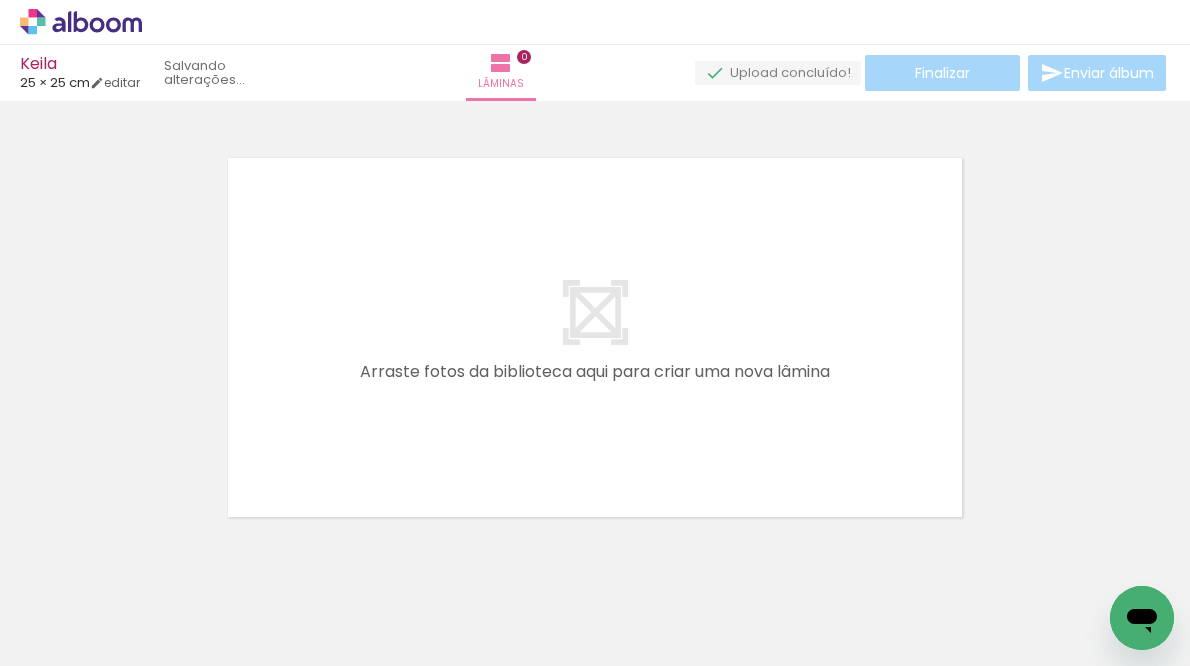 scroll, scrollTop: 25, scrollLeft: 0, axis: vertical 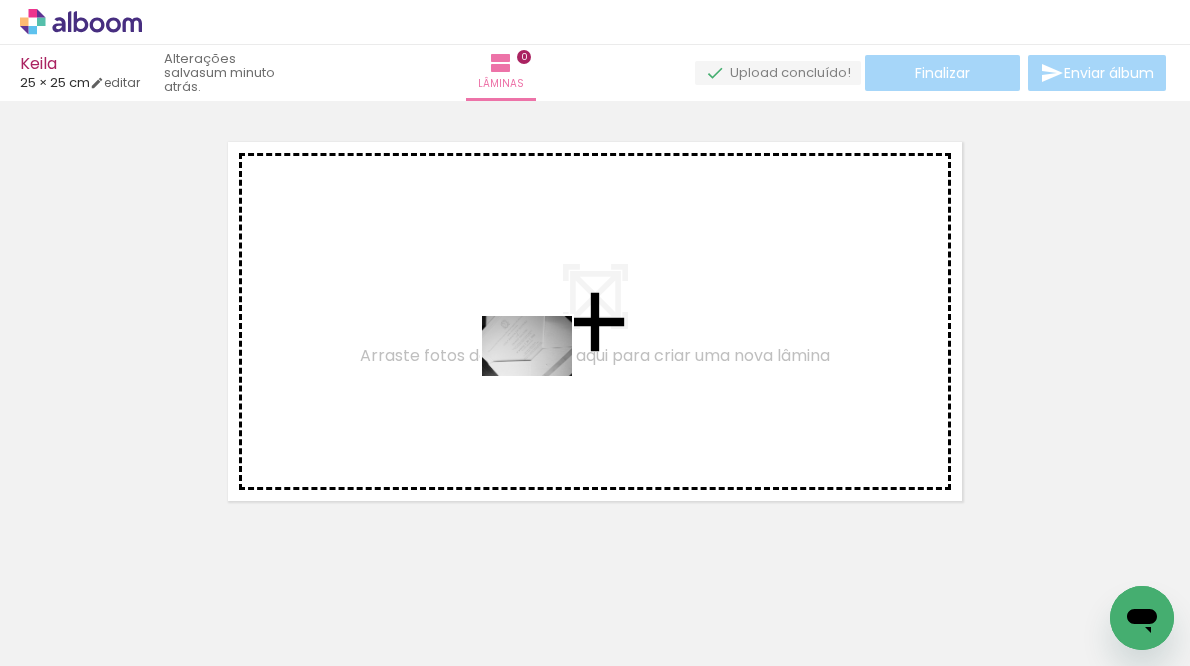 drag, startPoint x: 224, startPoint y: 616, endPoint x: 542, endPoint y: 376, distance: 398.4018 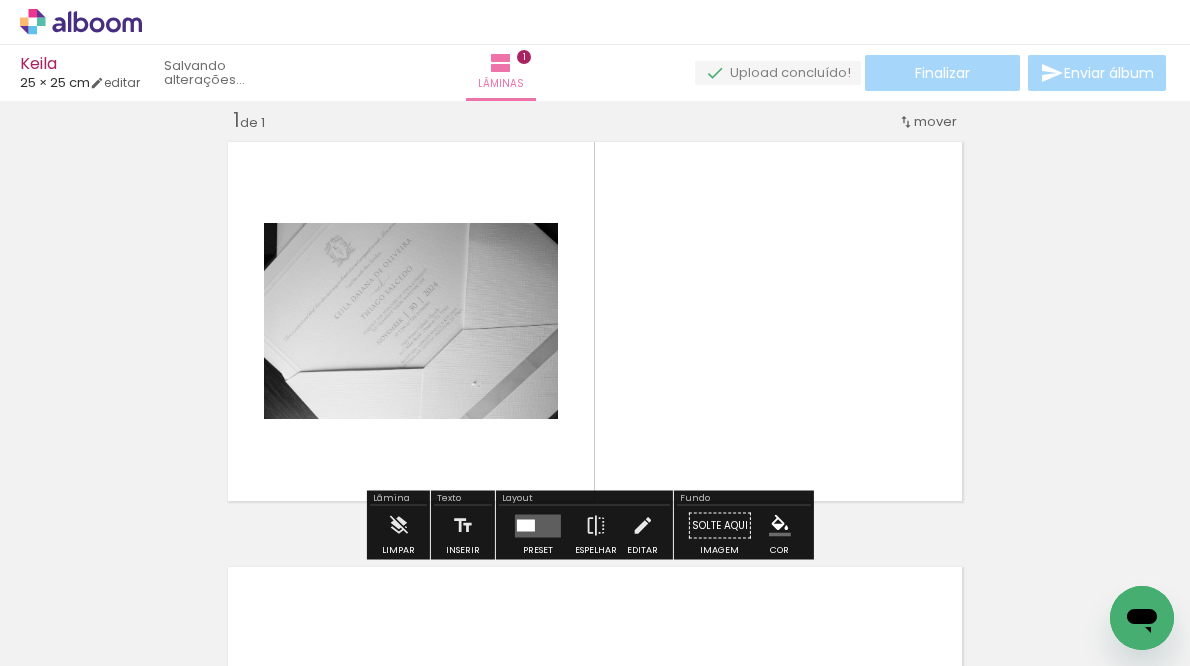 scroll, scrollTop: 25, scrollLeft: 0, axis: vertical 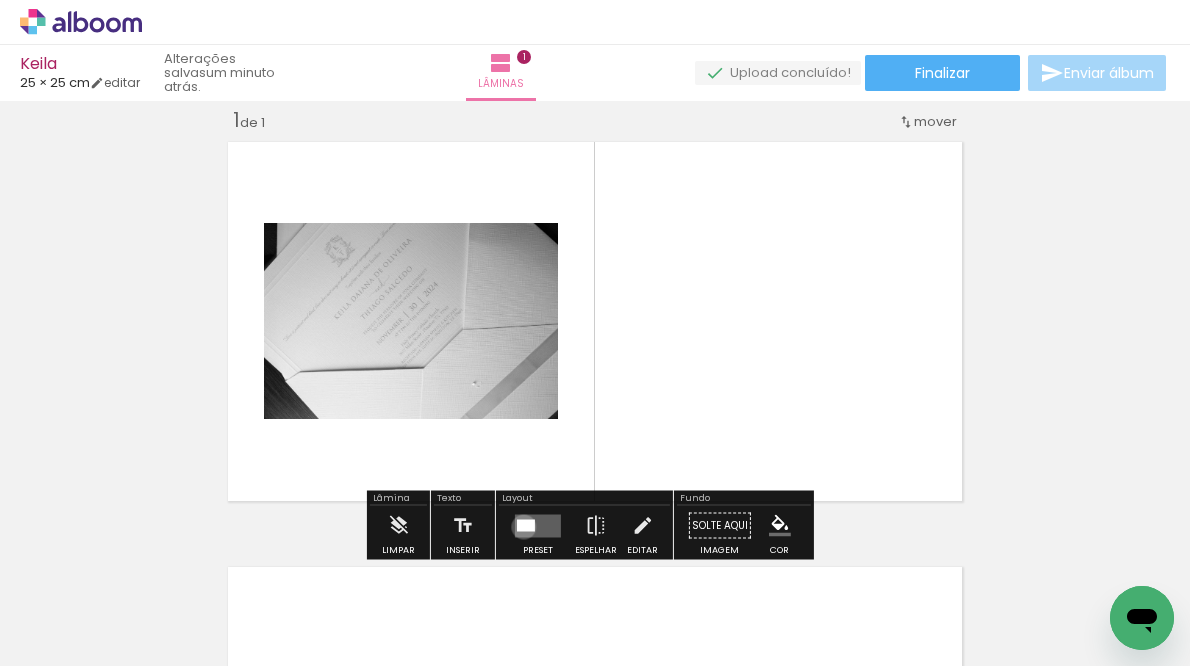 click at bounding box center (526, 525) 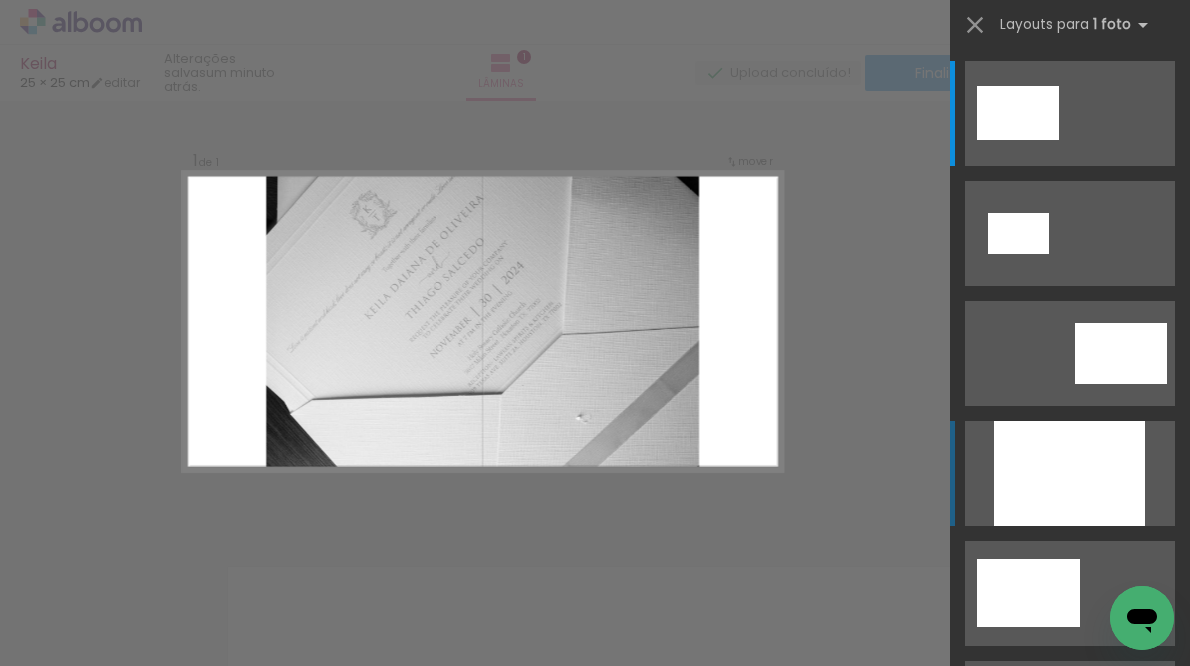 click at bounding box center (1069, 473) 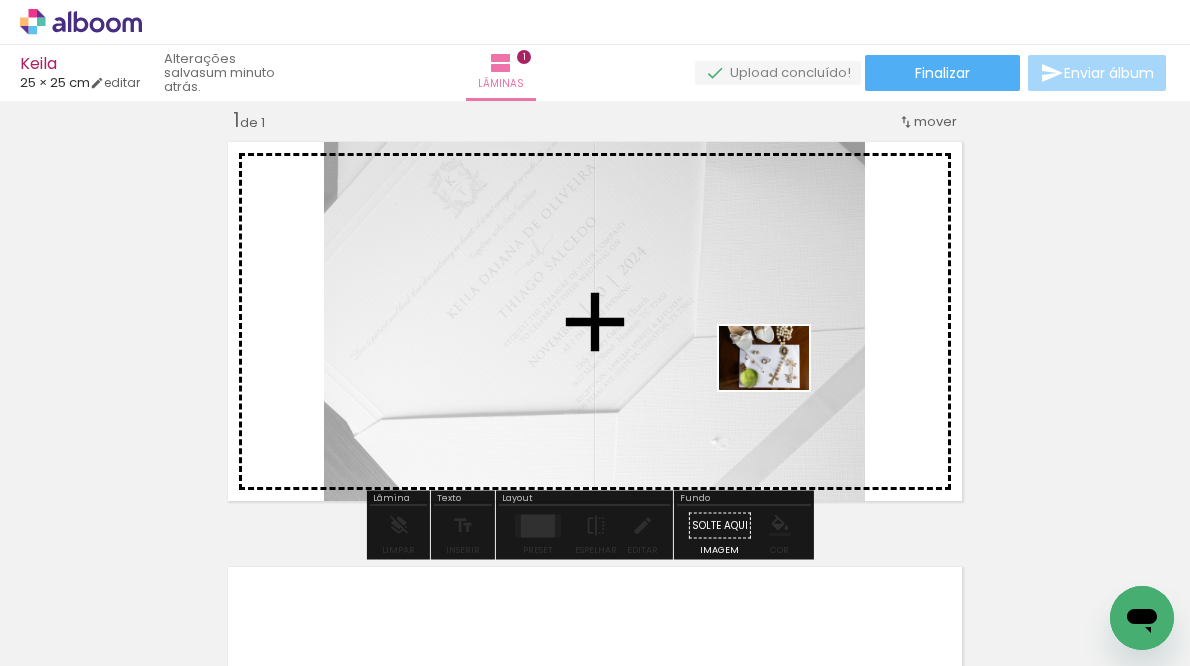 drag, startPoint x: 318, startPoint y: 615, endPoint x: 779, endPoint y: 386, distance: 514.74457 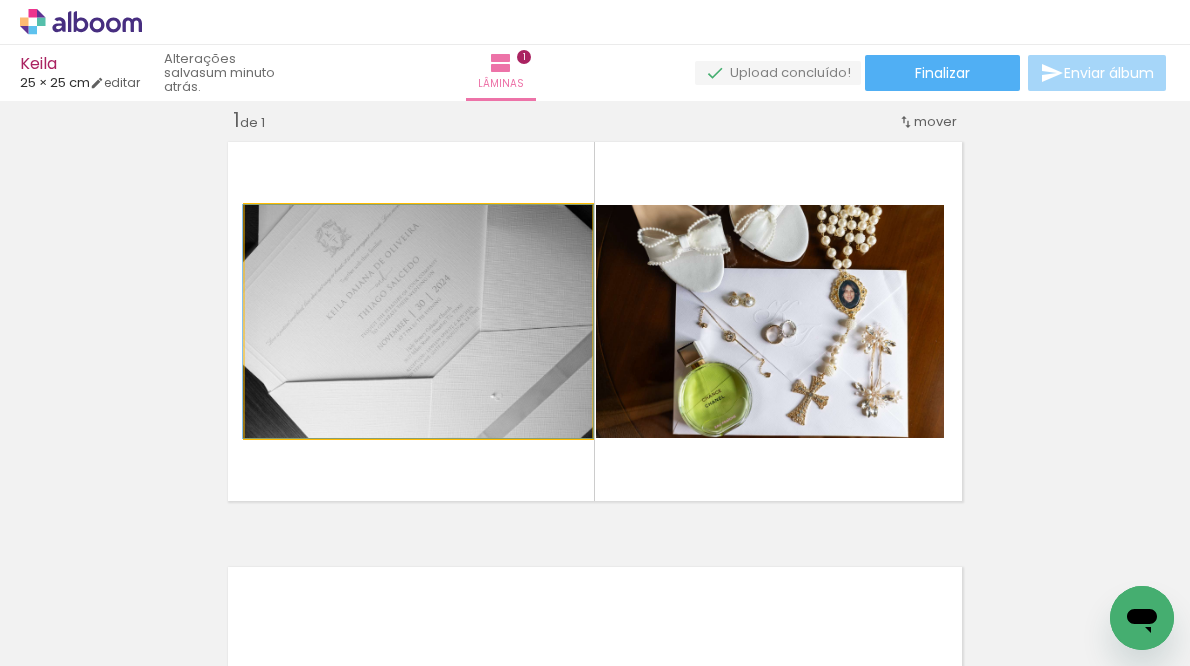 click 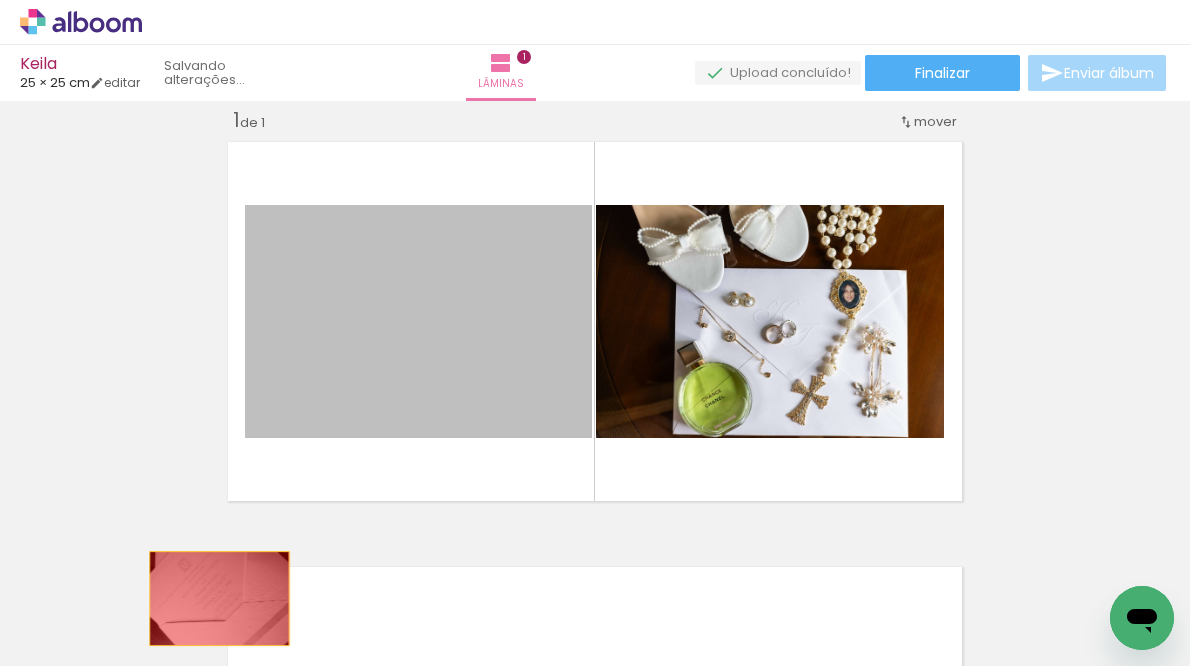 drag, startPoint x: 530, startPoint y: 388, endPoint x: 212, endPoint y: 598, distance: 381.08267 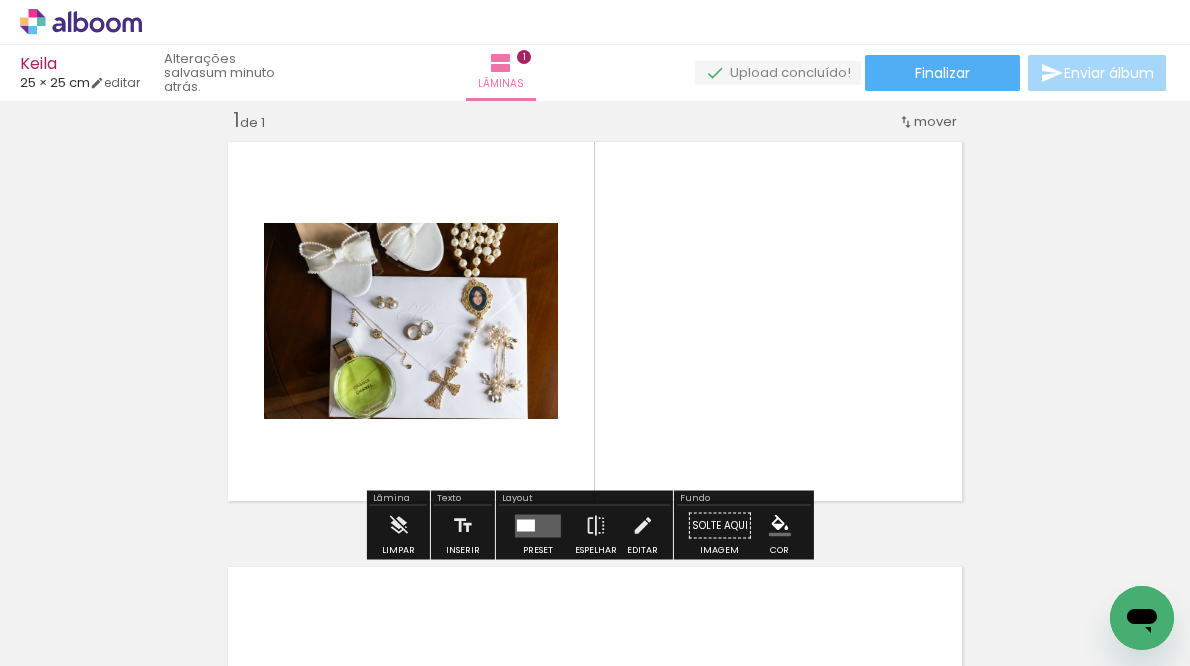 click at bounding box center [538, 525] 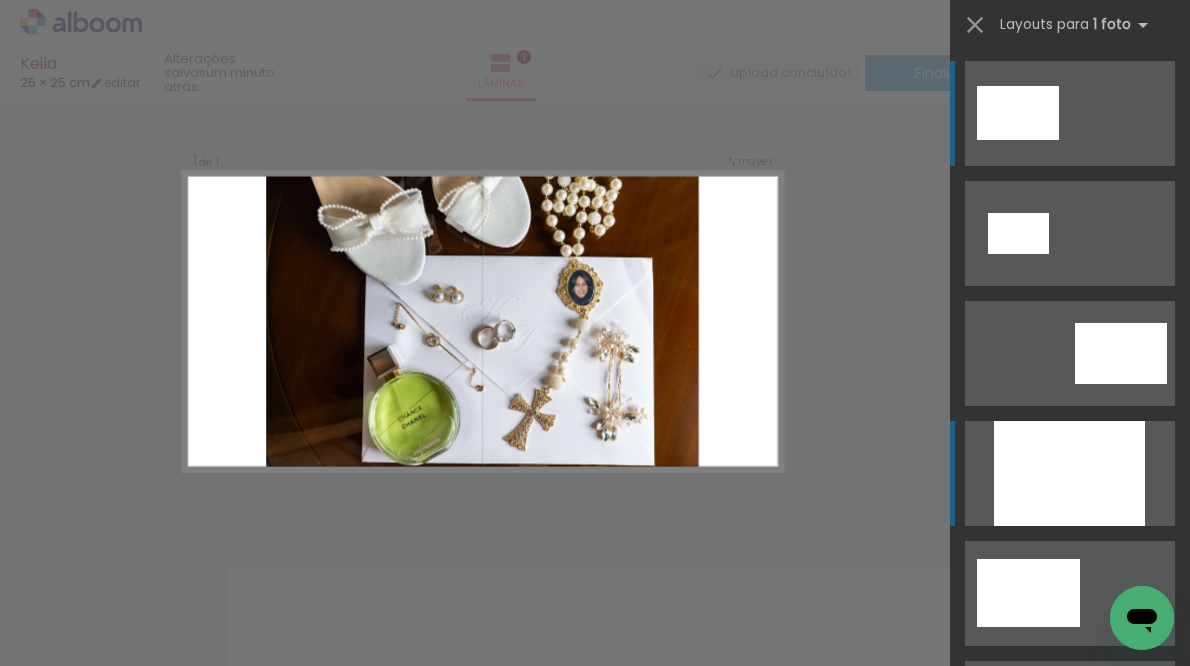 click at bounding box center [1069, 473] 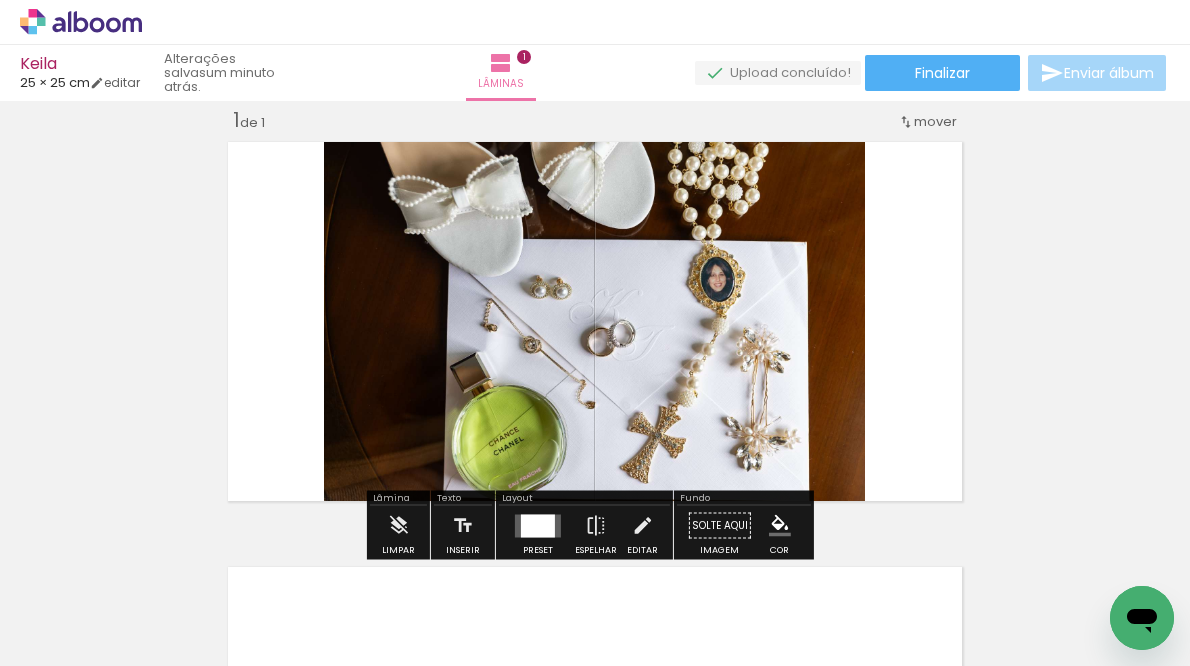 click on "Inserir lâmina 1  de 1" at bounding box center (595, 508) 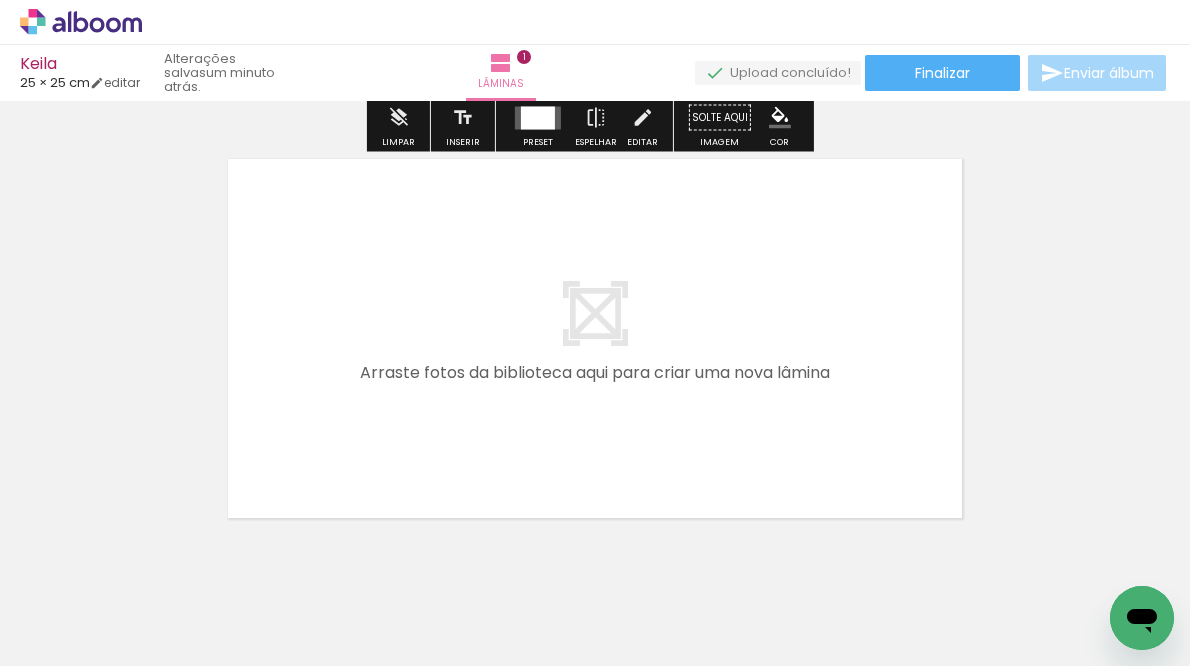 scroll, scrollTop: 471, scrollLeft: 0, axis: vertical 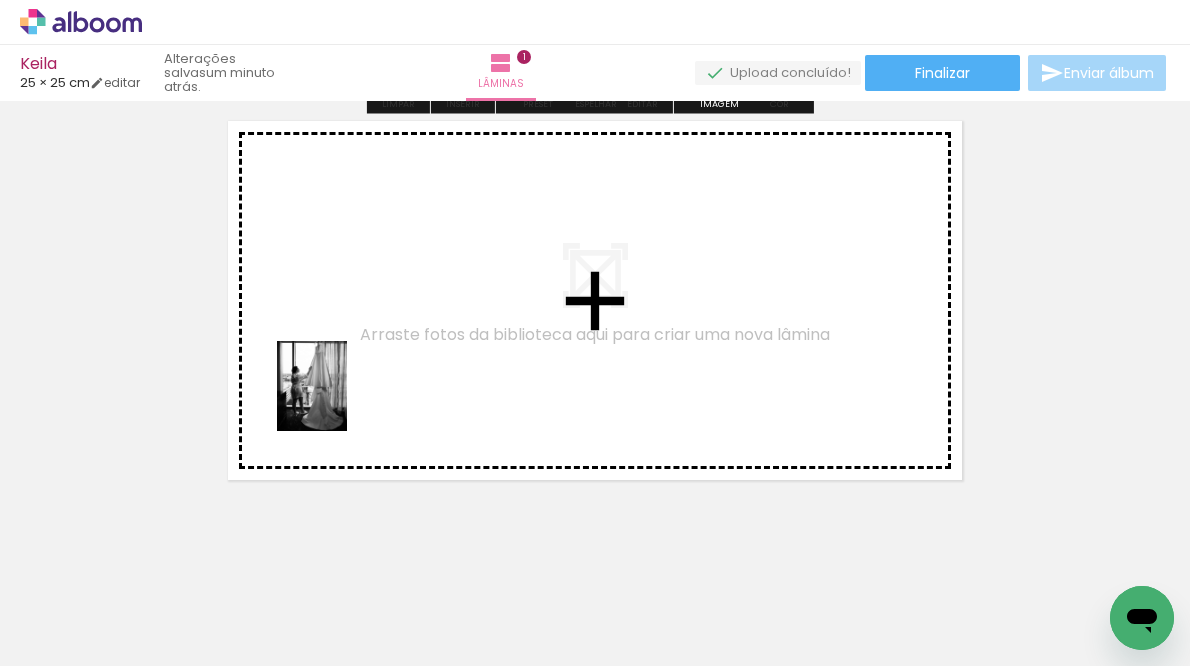 drag, startPoint x: 427, startPoint y: 607, endPoint x: 335, endPoint y: 397, distance: 229.2684 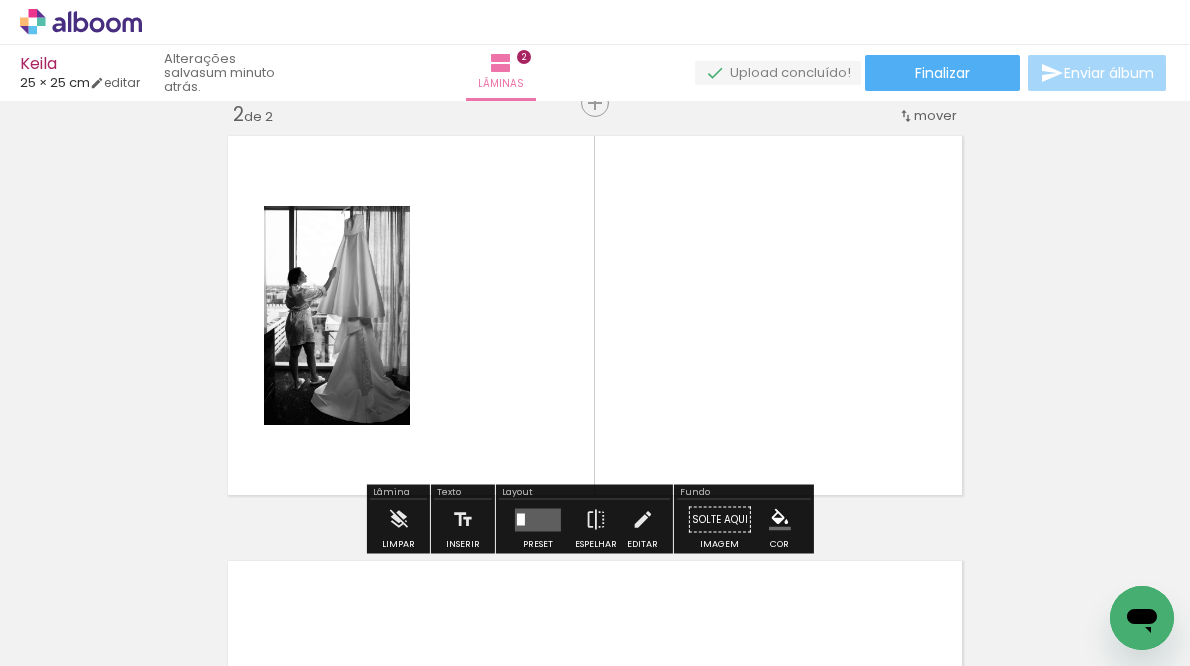 scroll, scrollTop: 450, scrollLeft: 0, axis: vertical 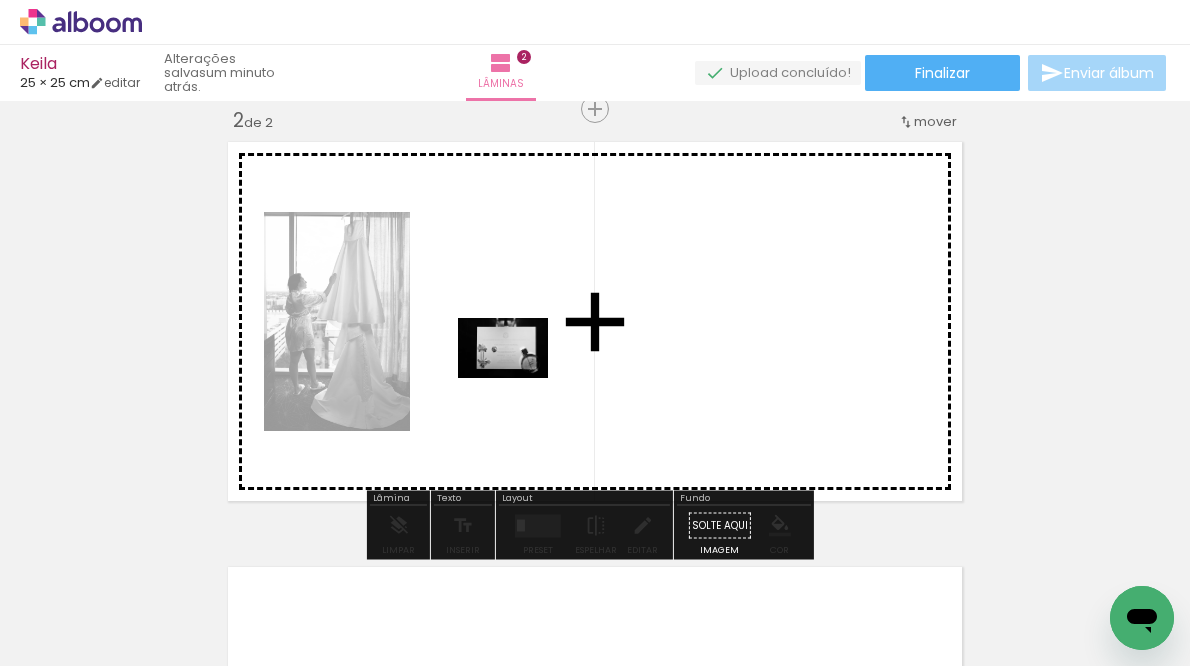 drag, startPoint x: 566, startPoint y: 620, endPoint x: 518, endPoint y: 378, distance: 246.71442 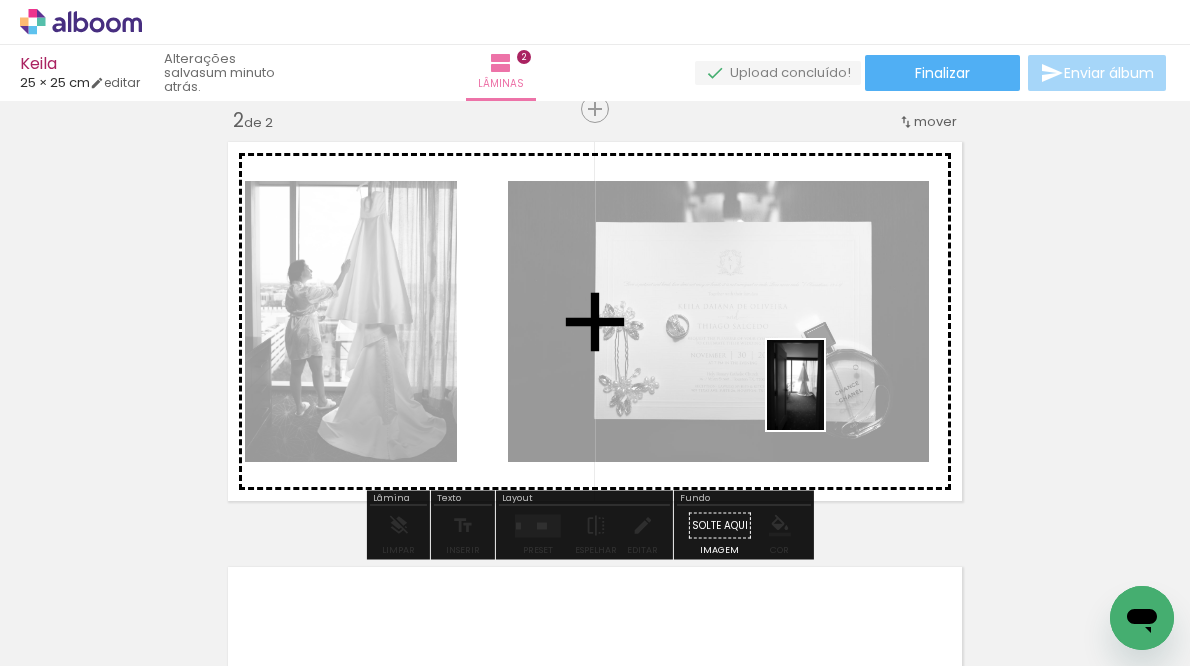 drag, startPoint x: 668, startPoint y: 599, endPoint x: 827, endPoint y: 400, distance: 254.71945 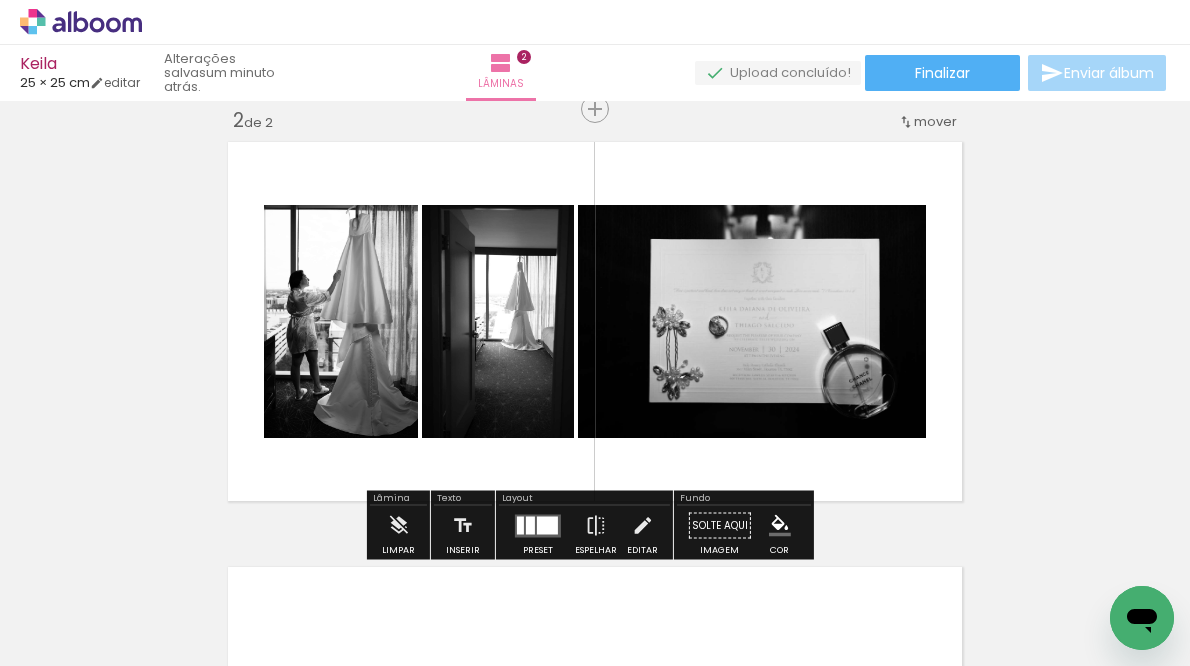 click at bounding box center (547, 525) 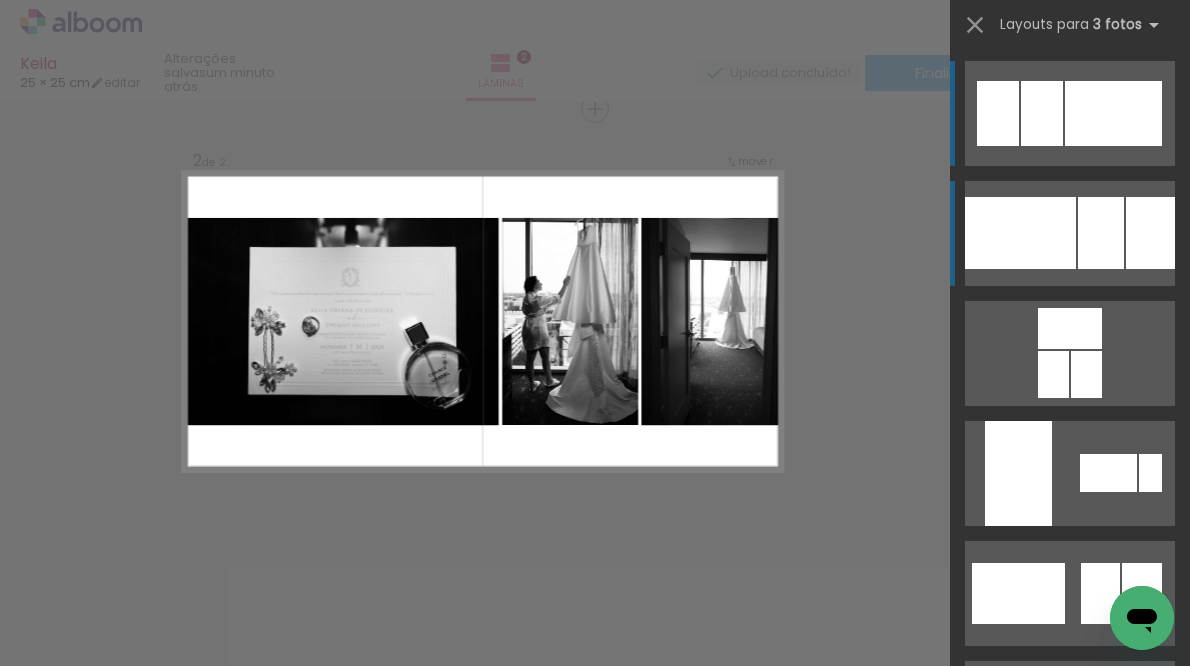 click at bounding box center [1042, 113] 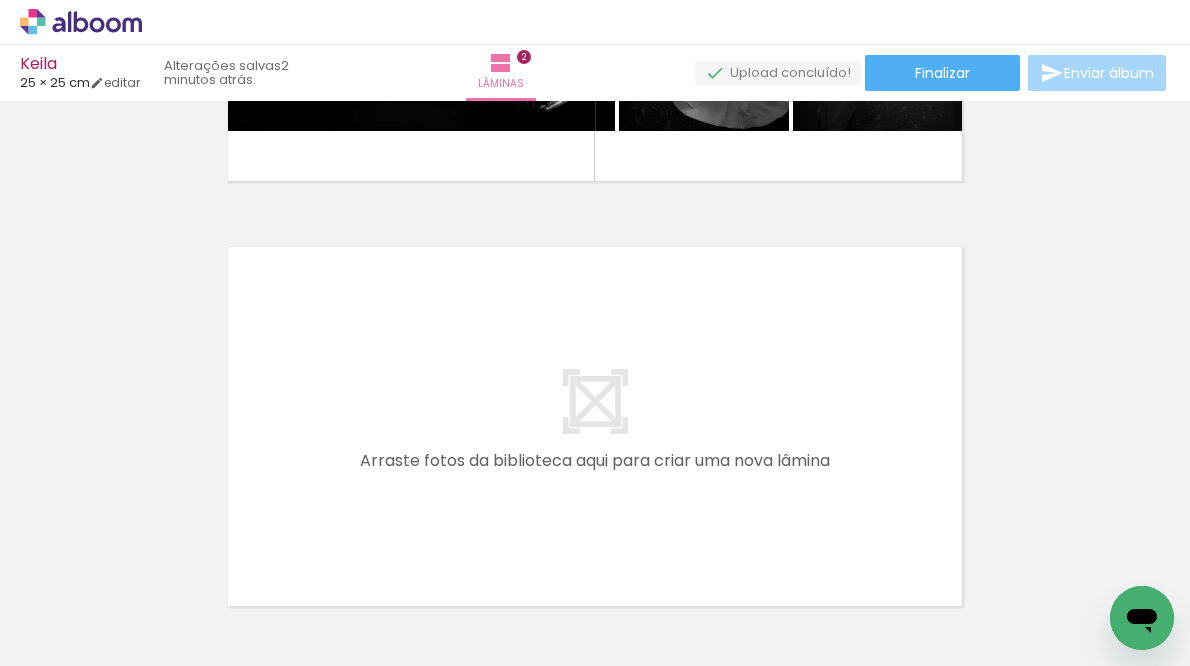 scroll, scrollTop: 879, scrollLeft: 0, axis: vertical 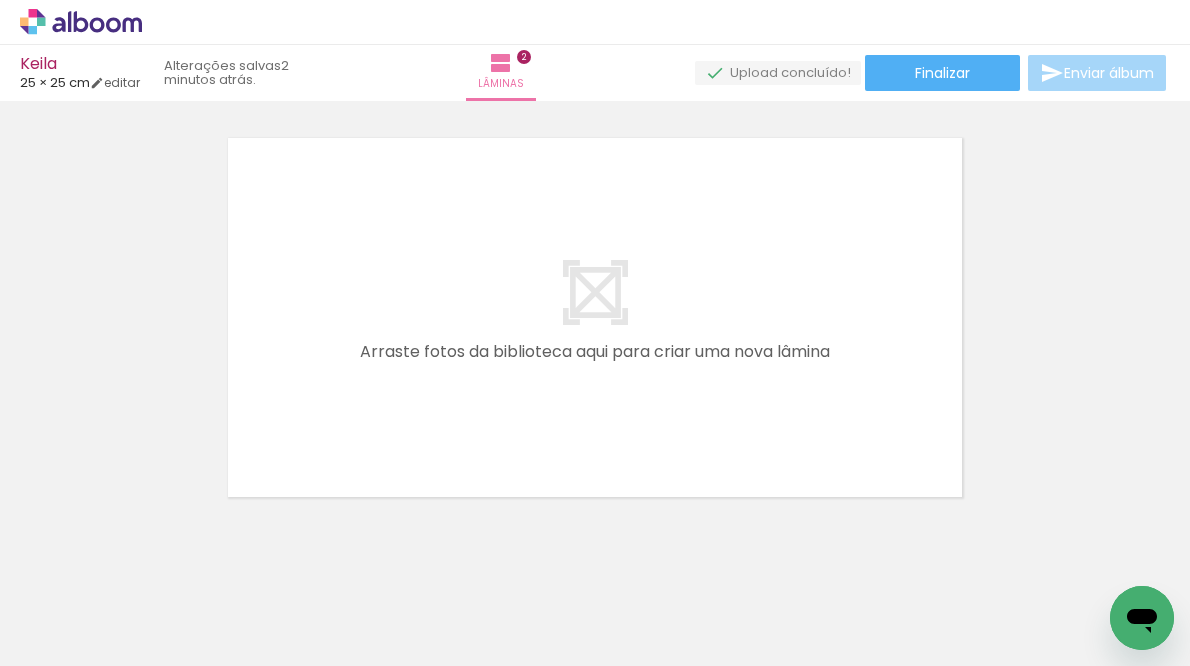 click at bounding box center (156, 558) 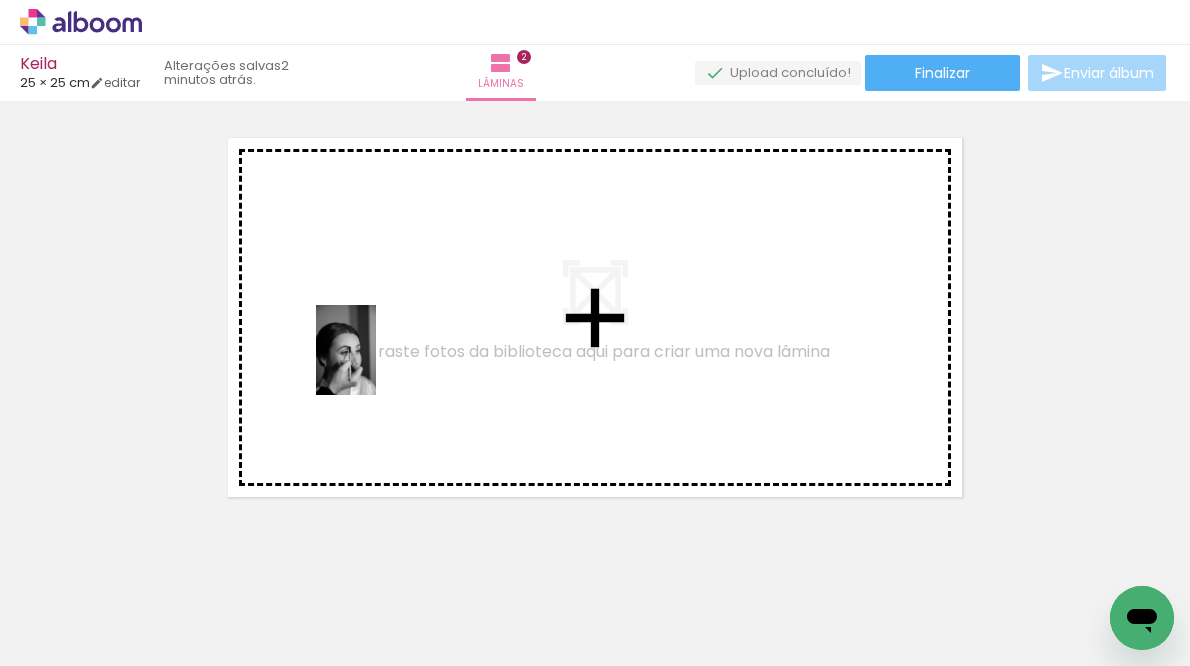 drag, startPoint x: 197, startPoint y: 619, endPoint x: 376, endPoint y: 365, distance: 310.73624 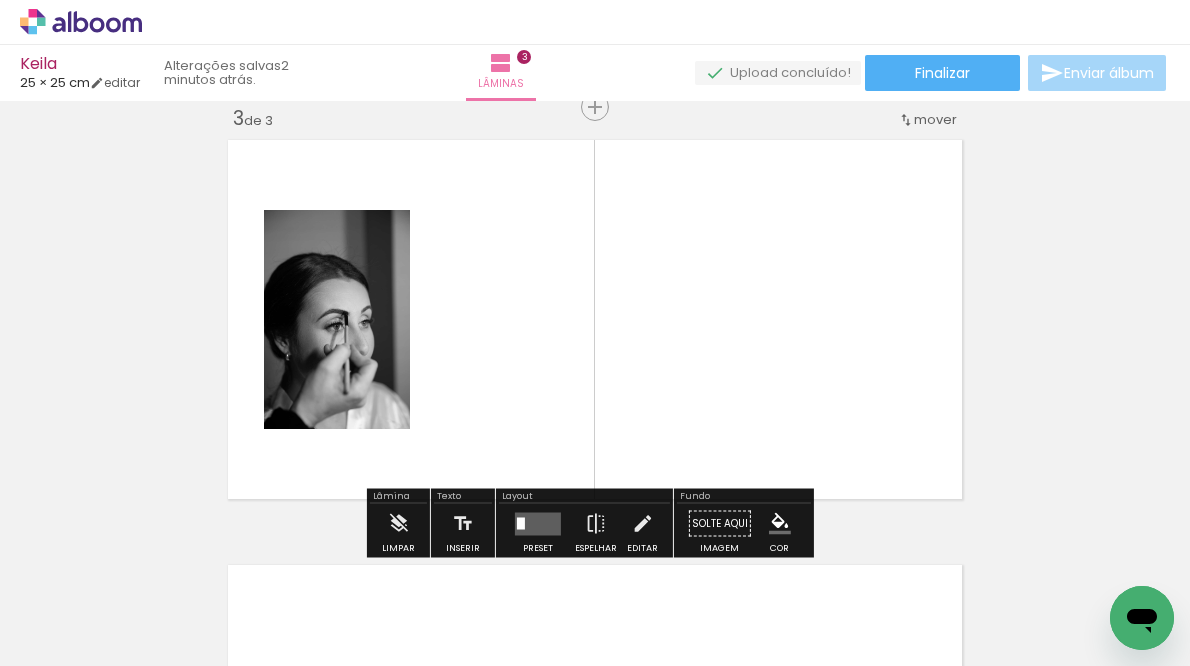 scroll, scrollTop: 875, scrollLeft: 0, axis: vertical 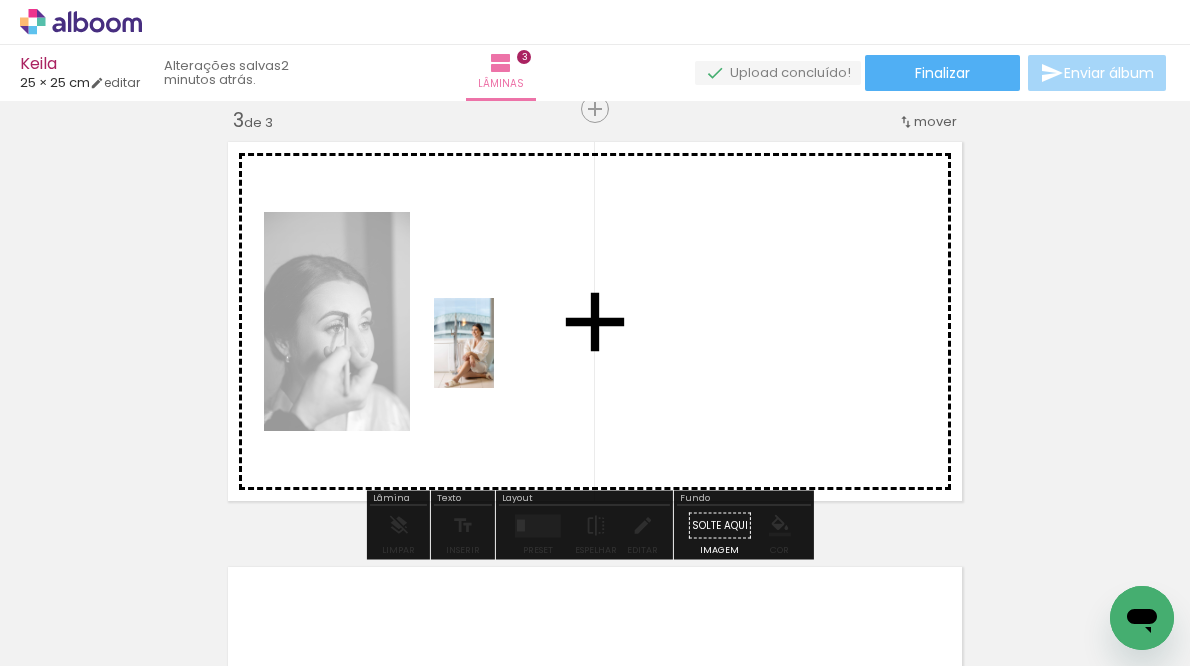 drag, startPoint x: 295, startPoint y: 624, endPoint x: 494, endPoint y: 358, distance: 332.20023 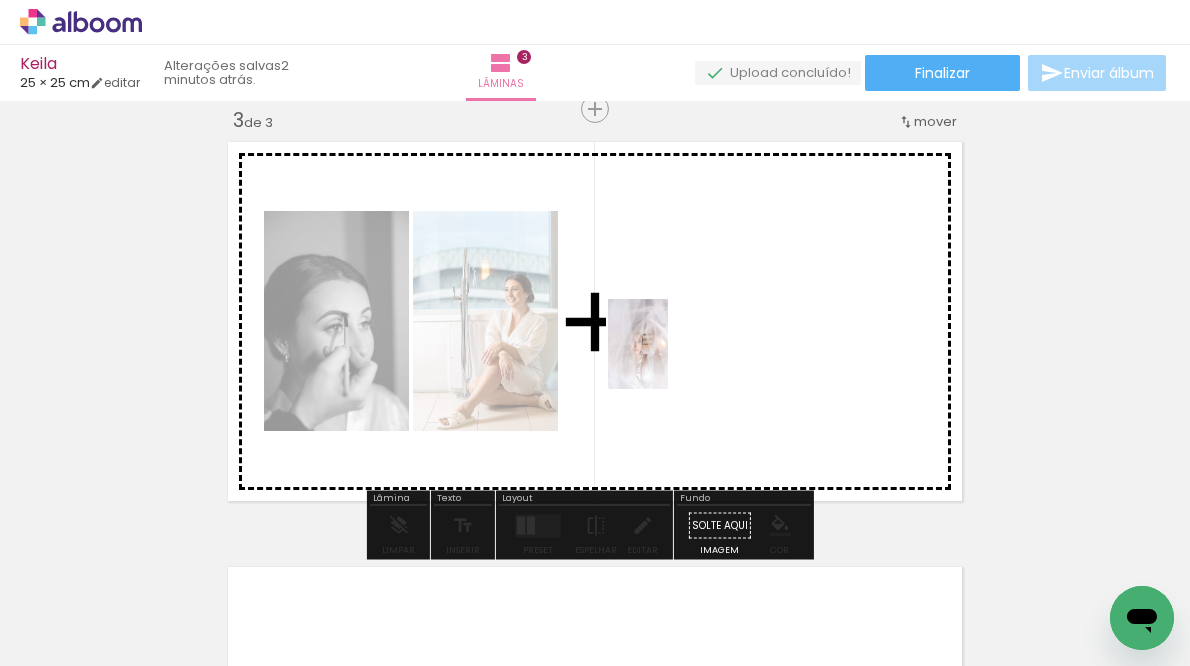 drag, startPoint x: 526, startPoint y: 611, endPoint x: 670, endPoint y: 357, distance: 291.97946 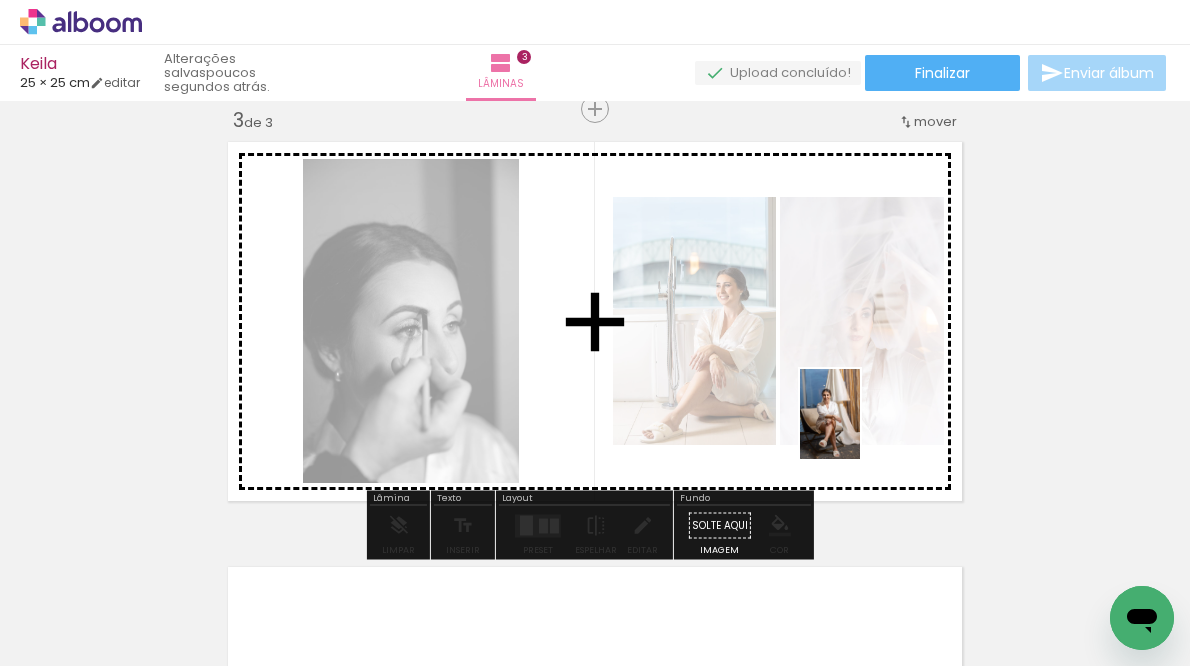 drag, startPoint x: 740, startPoint y: 630, endPoint x: 860, endPoint y: 429, distance: 234.09613 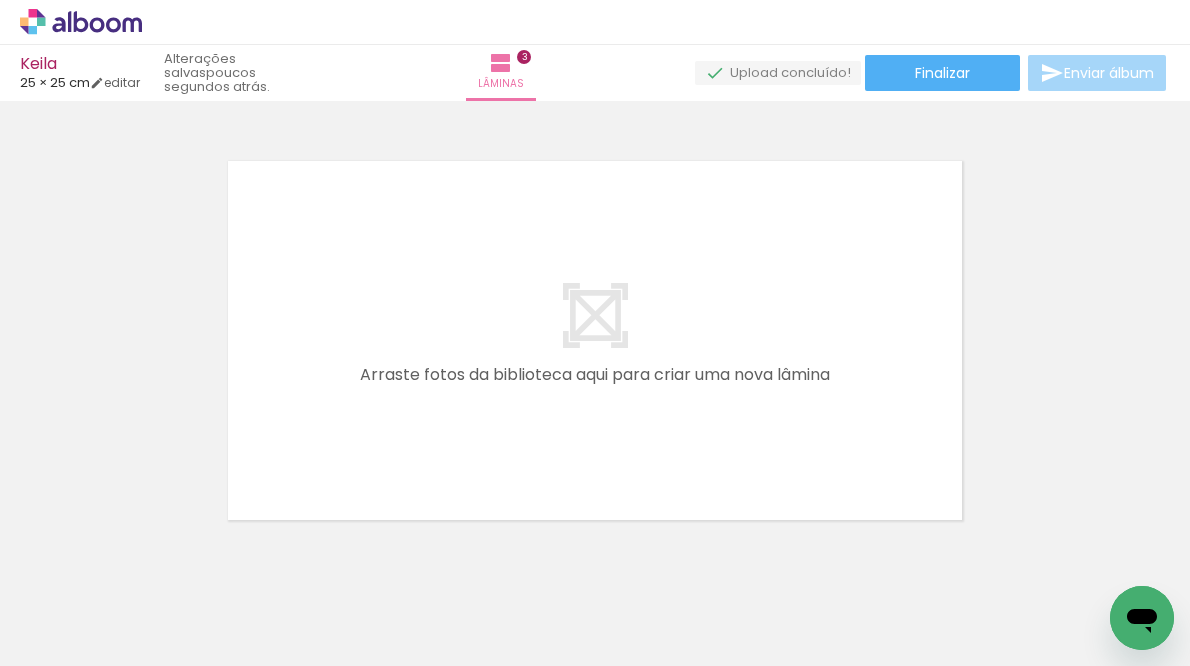scroll, scrollTop: 1313, scrollLeft: 0, axis: vertical 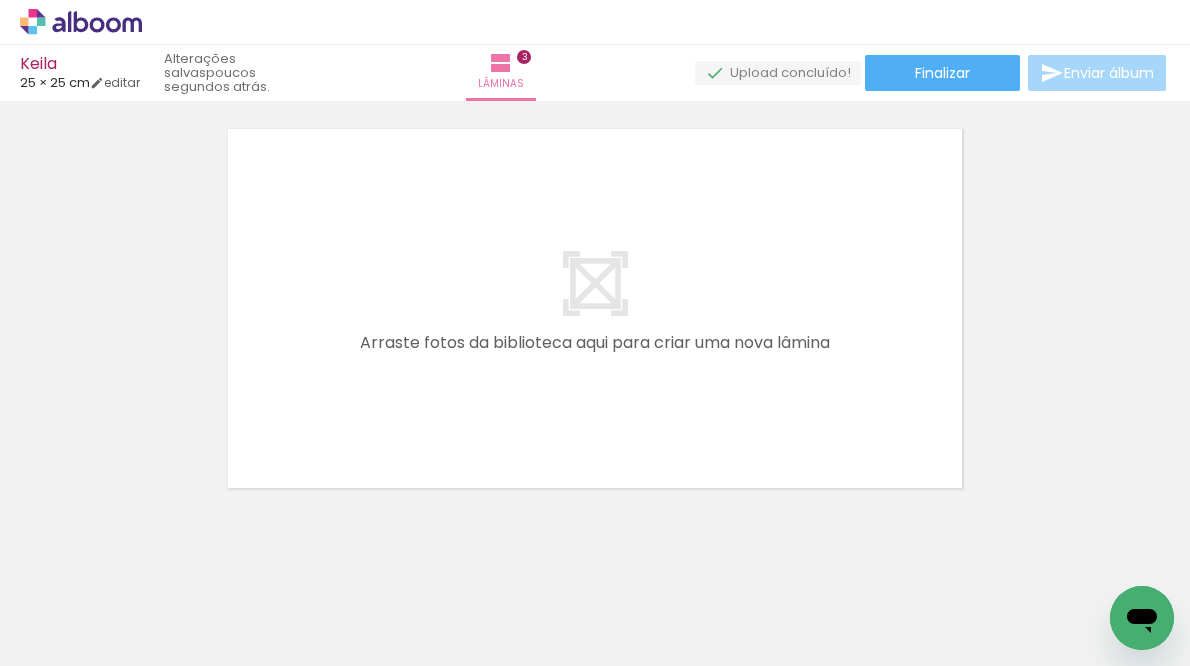 click at bounding box center (-316, 558) 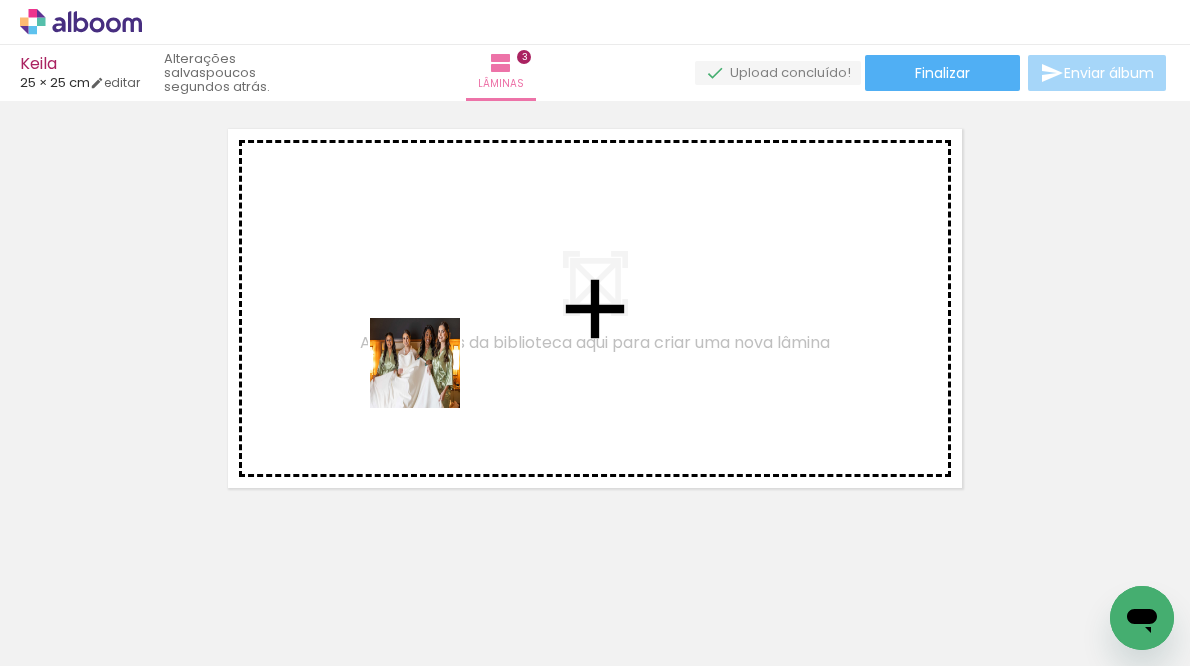 drag, startPoint x: 277, startPoint y: 597, endPoint x: 433, endPoint y: 373, distance: 272.96887 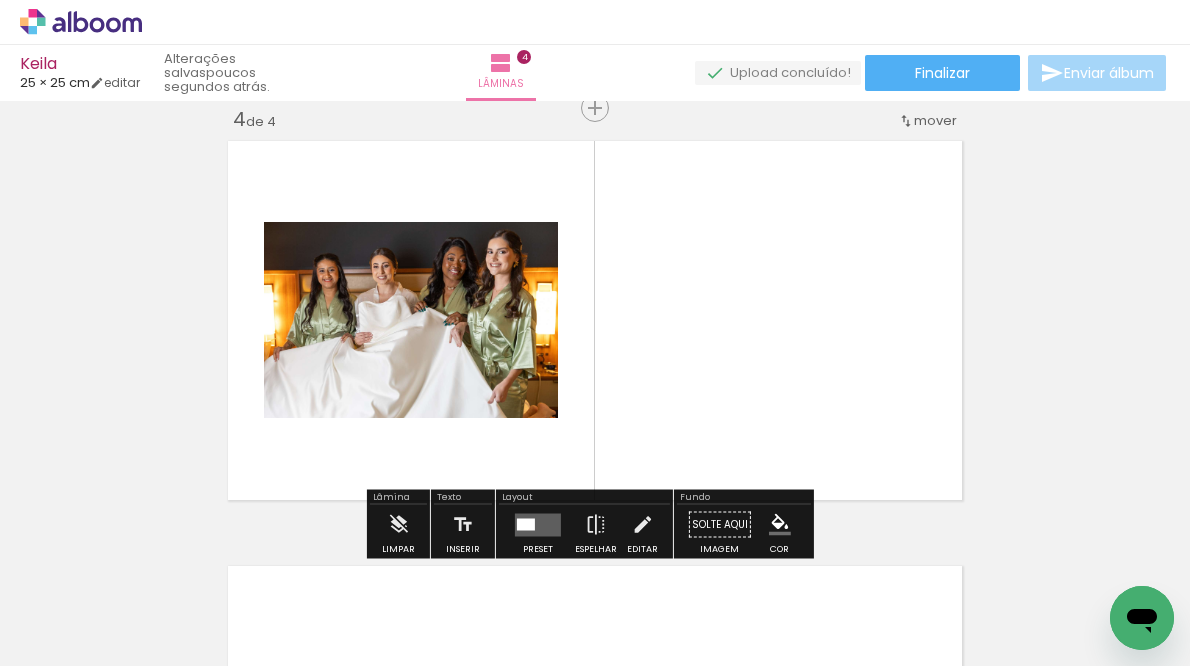 scroll, scrollTop: 1300, scrollLeft: 0, axis: vertical 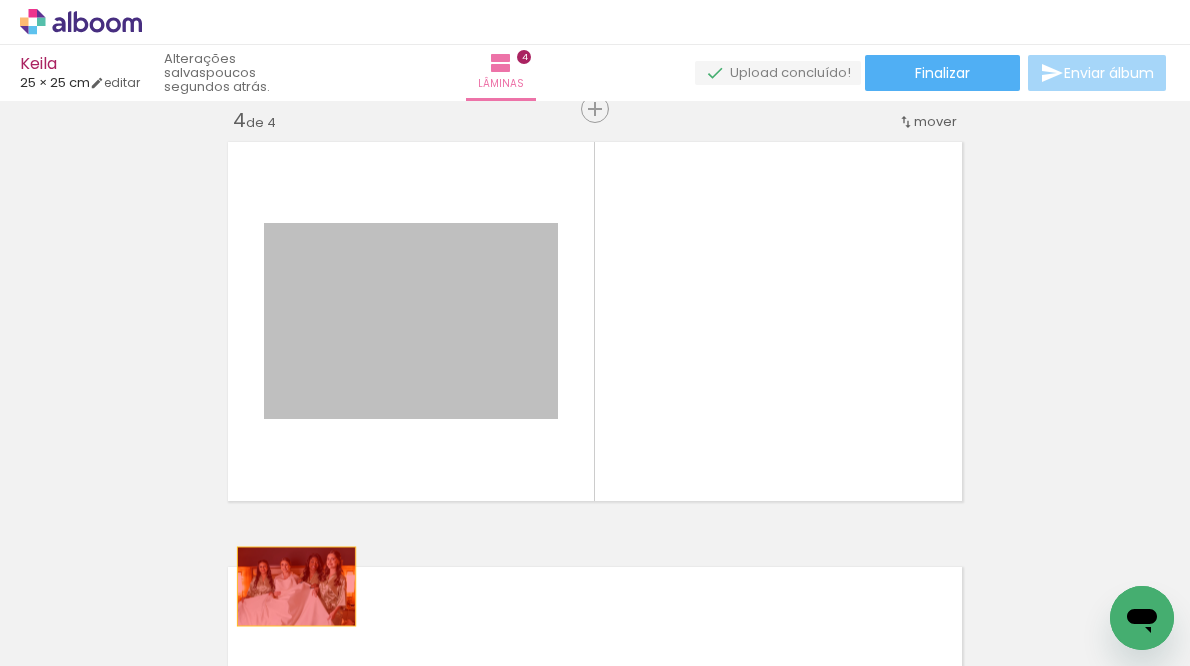drag, startPoint x: 392, startPoint y: 363, endPoint x: 285, endPoint y: 593, distance: 253.67105 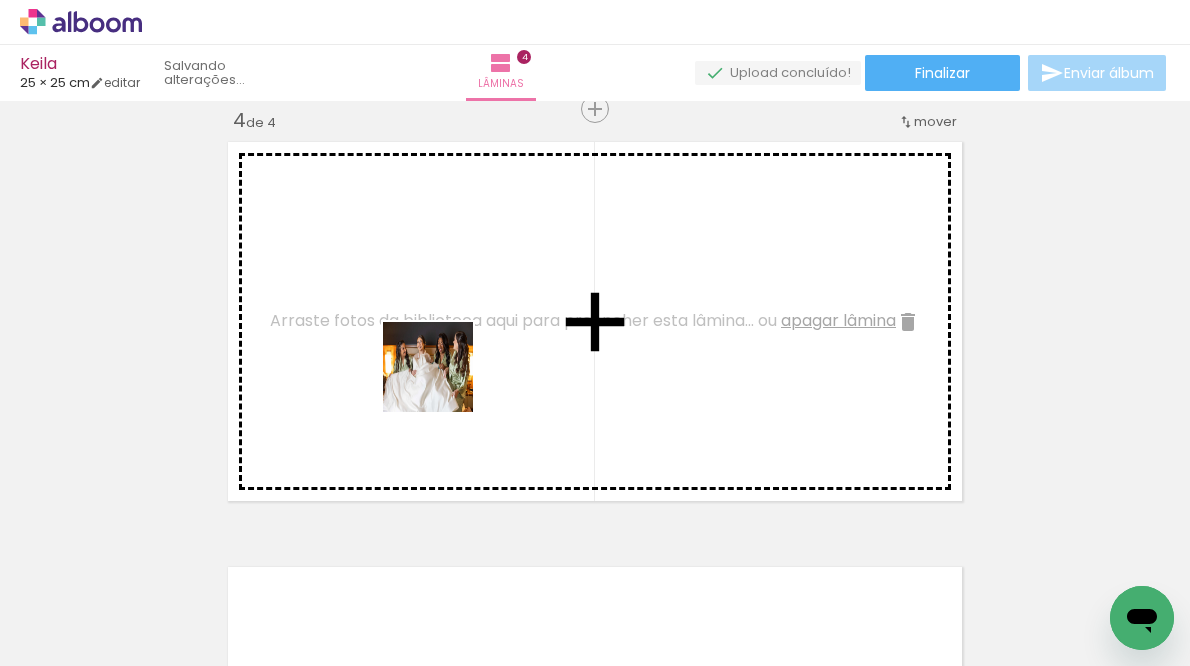 drag, startPoint x: 391, startPoint y: 606, endPoint x: 445, endPoint y: 376, distance: 236.2541 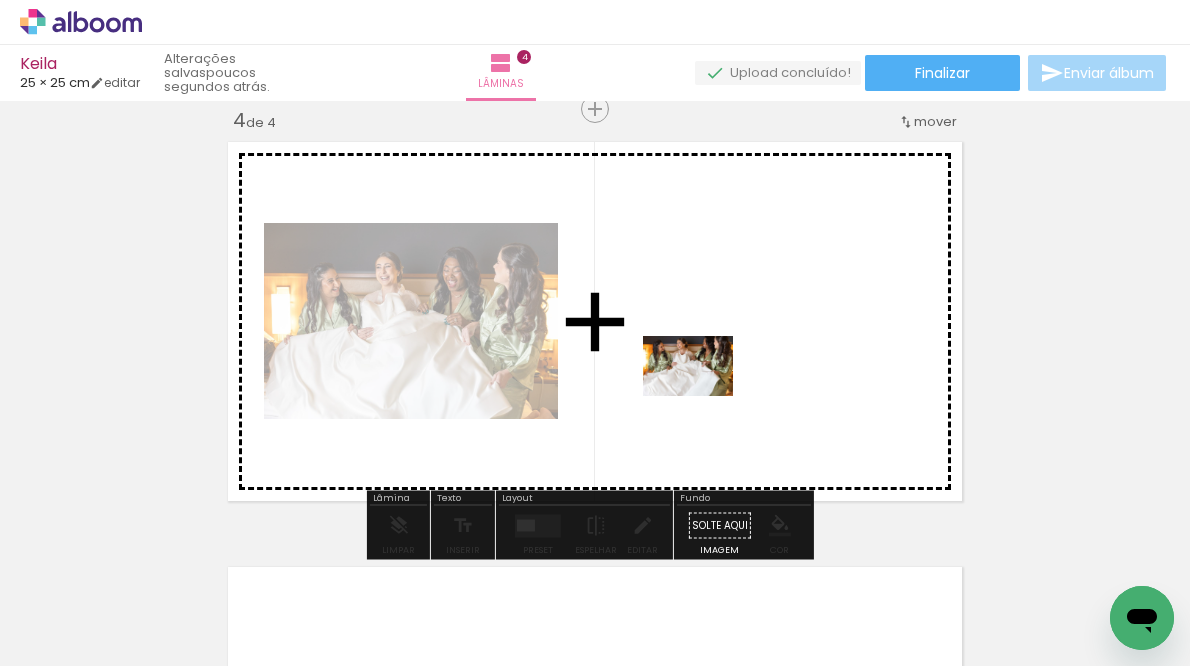drag, startPoint x: 525, startPoint y: 619, endPoint x: 703, endPoint y: 396, distance: 285.32962 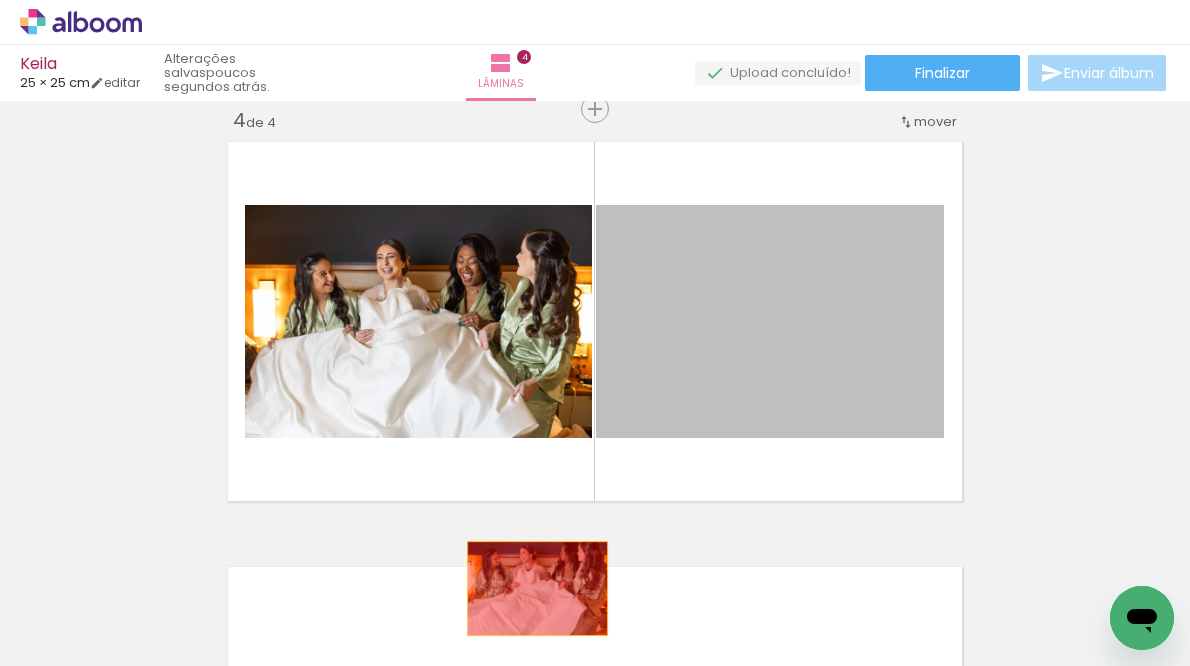 drag, startPoint x: 816, startPoint y: 315, endPoint x: 530, endPoint y: 588, distance: 395.37958 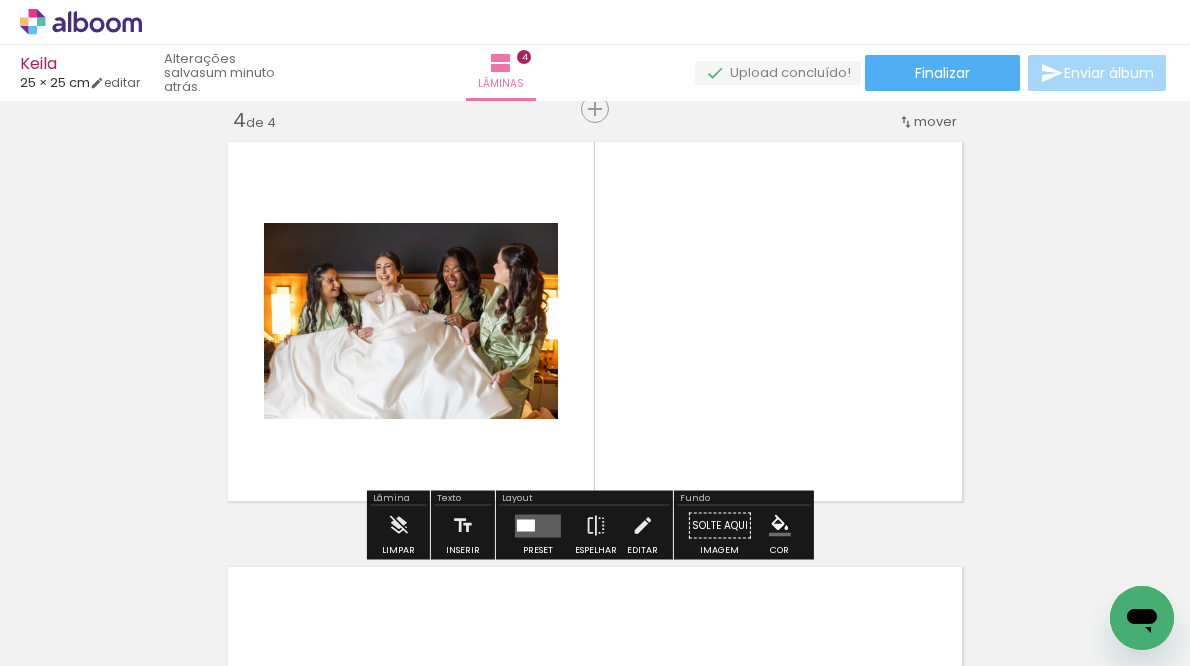 click at bounding box center (-665, 558) 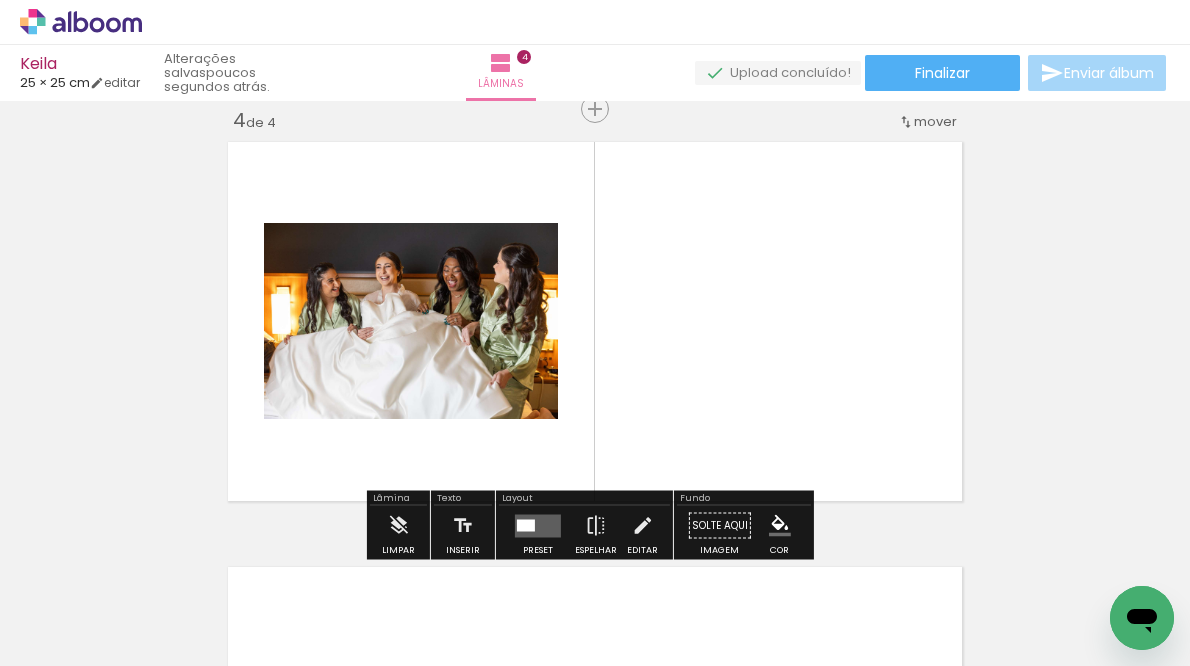 click at bounding box center (-665, 558) 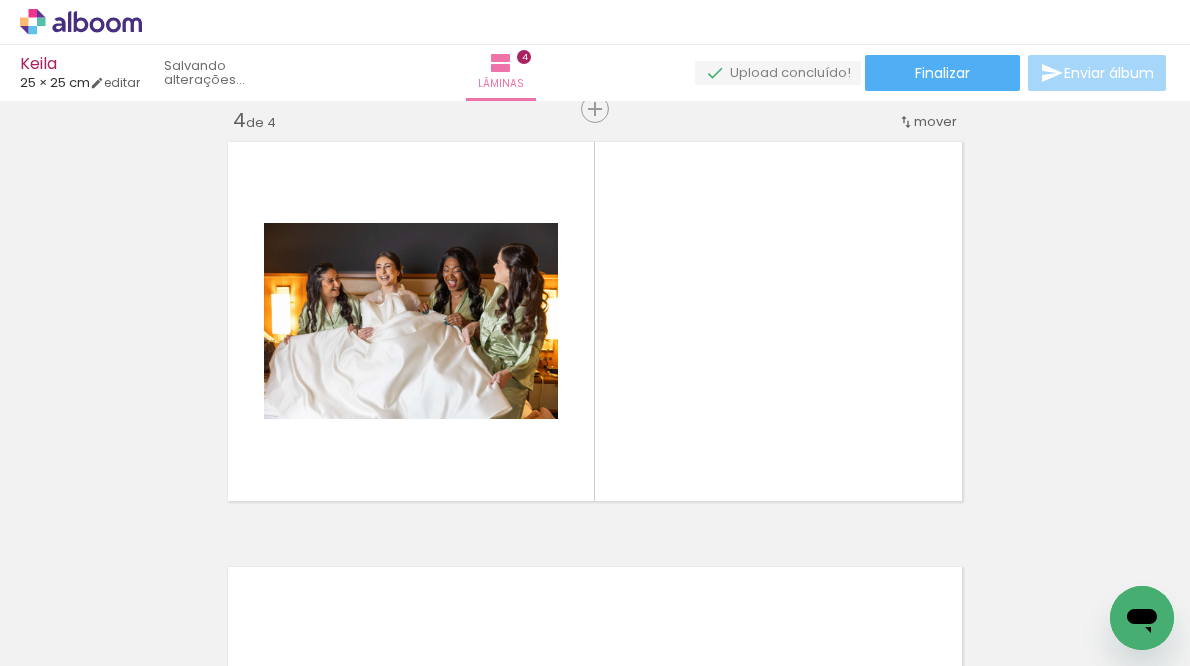 click at bounding box center [-665, 558] 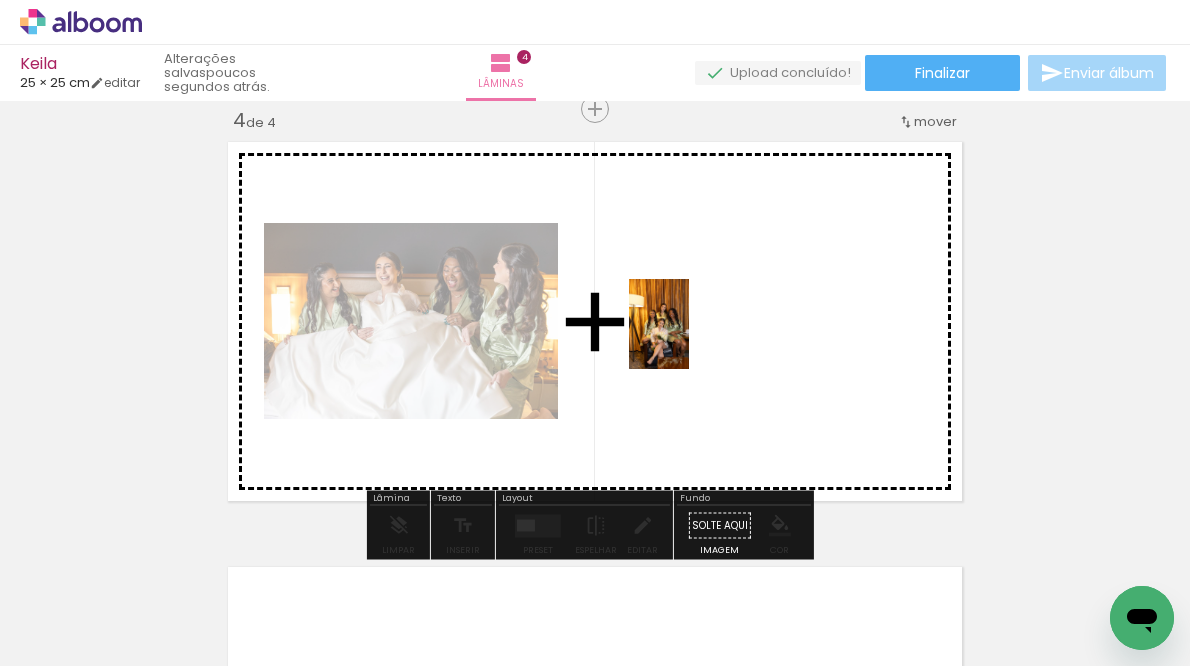 drag, startPoint x: 520, startPoint y: 599, endPoint x: 689, endPoint y: 338, distance: 310.9373 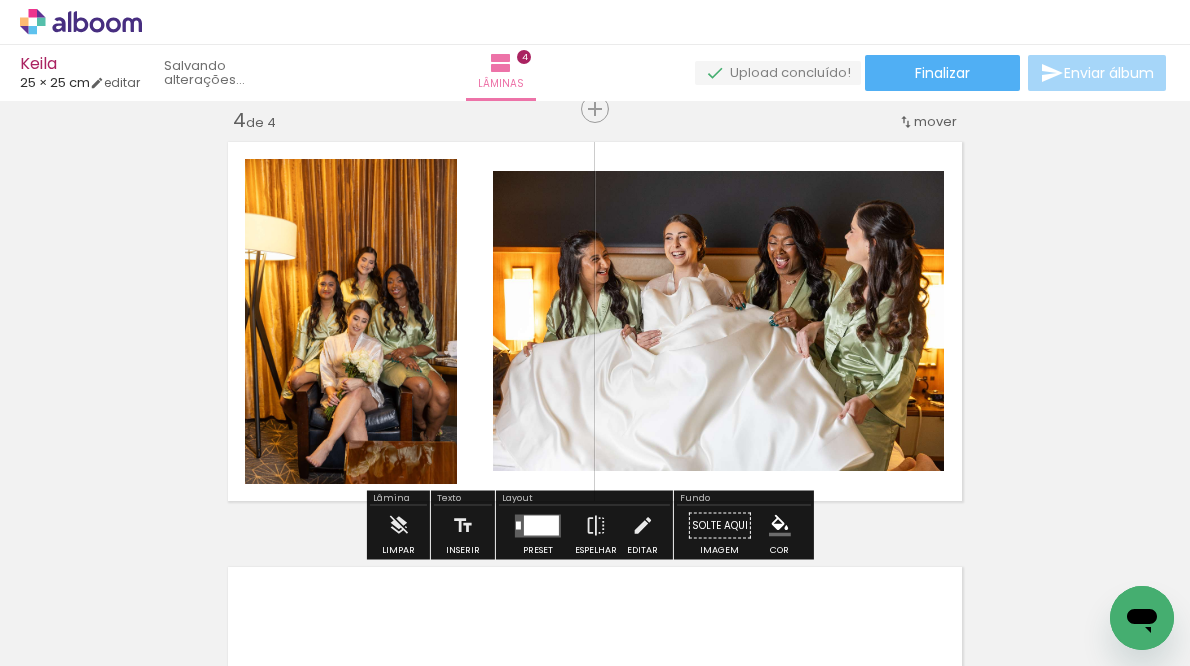 click at bounding box center (-665, 558) 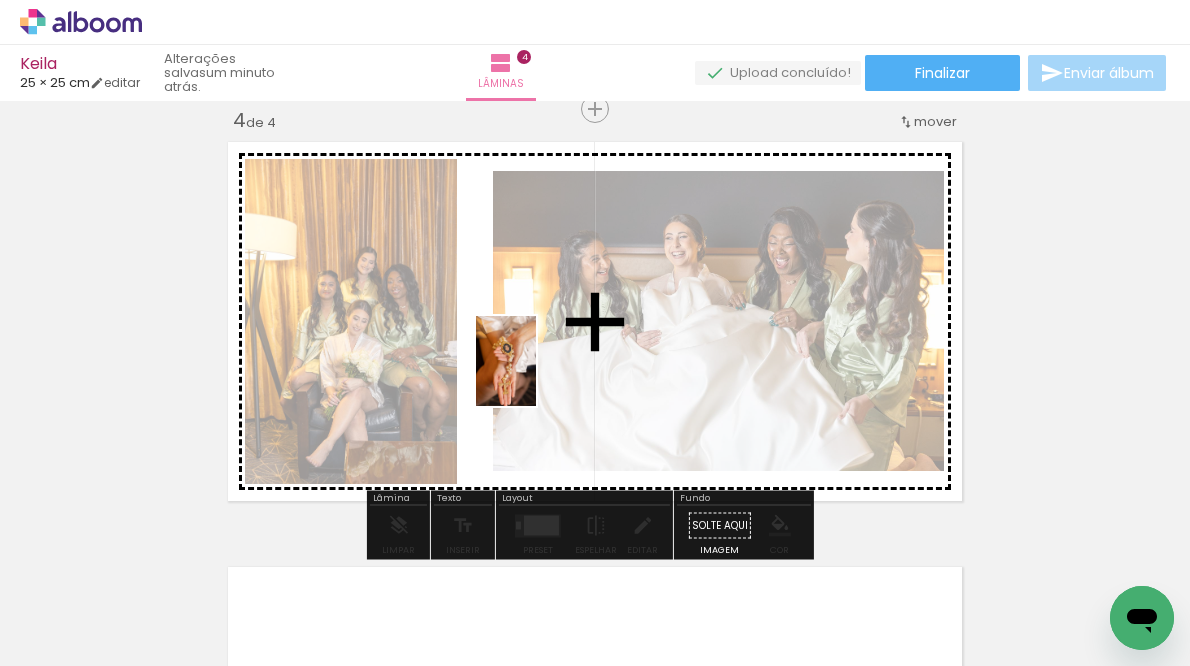 drag, startPoint x: 515, startPoint y: 607, endPoint x: 536, endPoint y: 376, distance: 231.95258 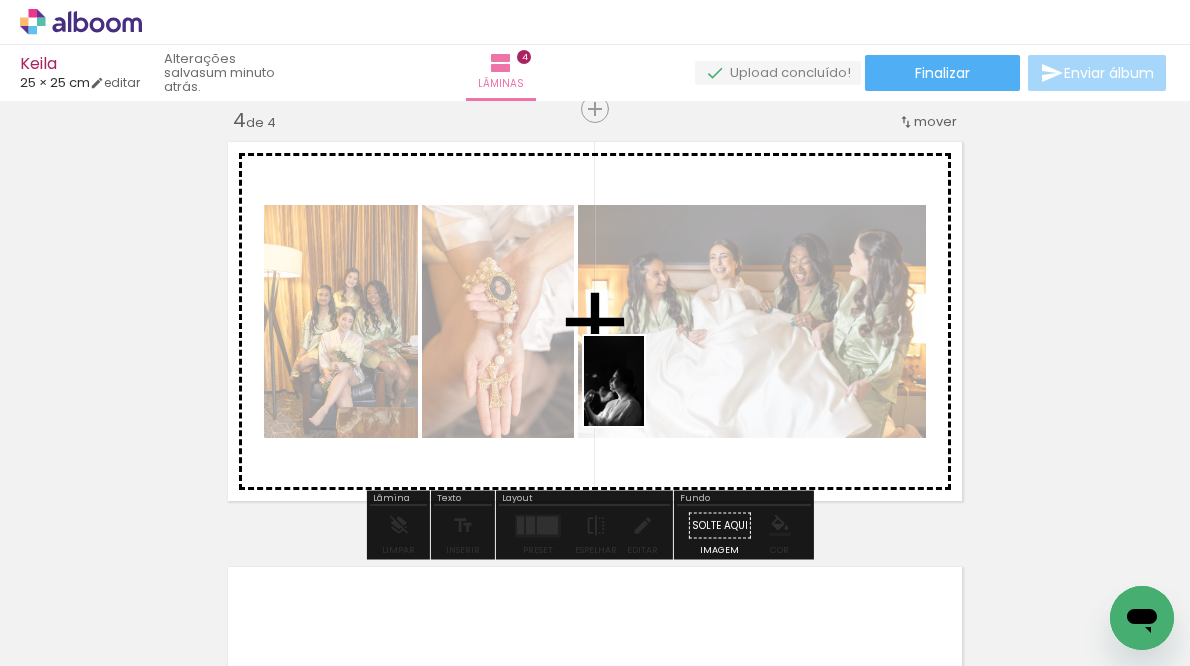 drag, startPoint x: 607, startPoint y: 608, endPoint x: 644, endPoint y: 396, distance: 215.20456 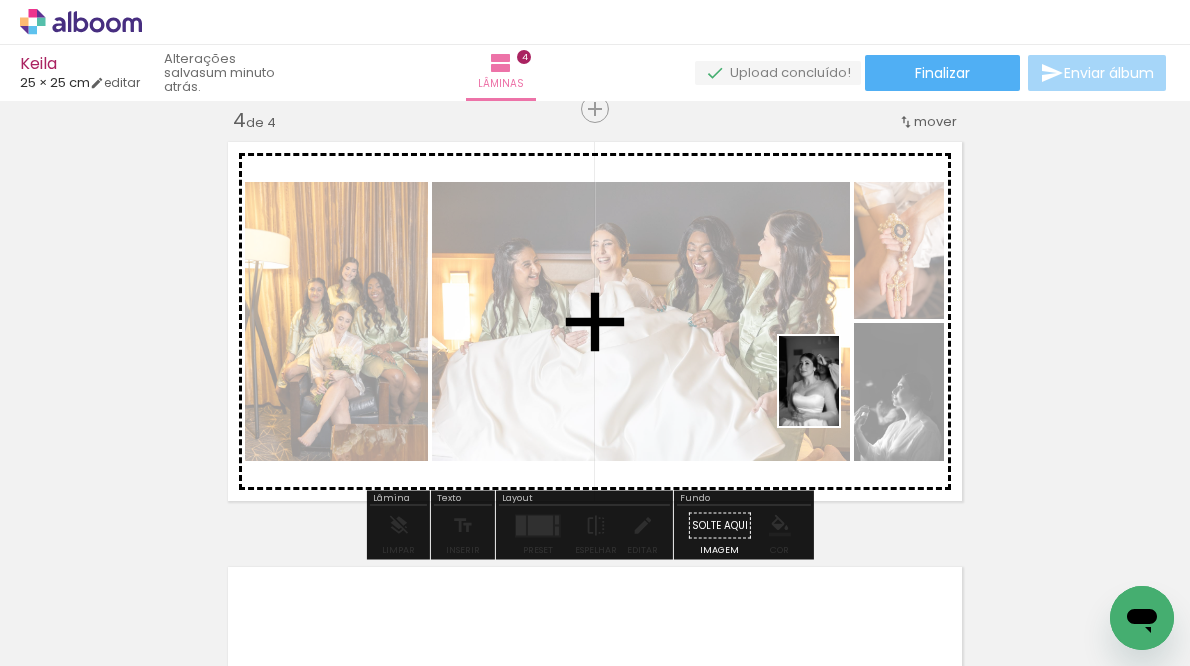 drag, startPoint x: 742, startPoint y: 603, endPoint x: 839, endPoint y: 395, distance: 229.506 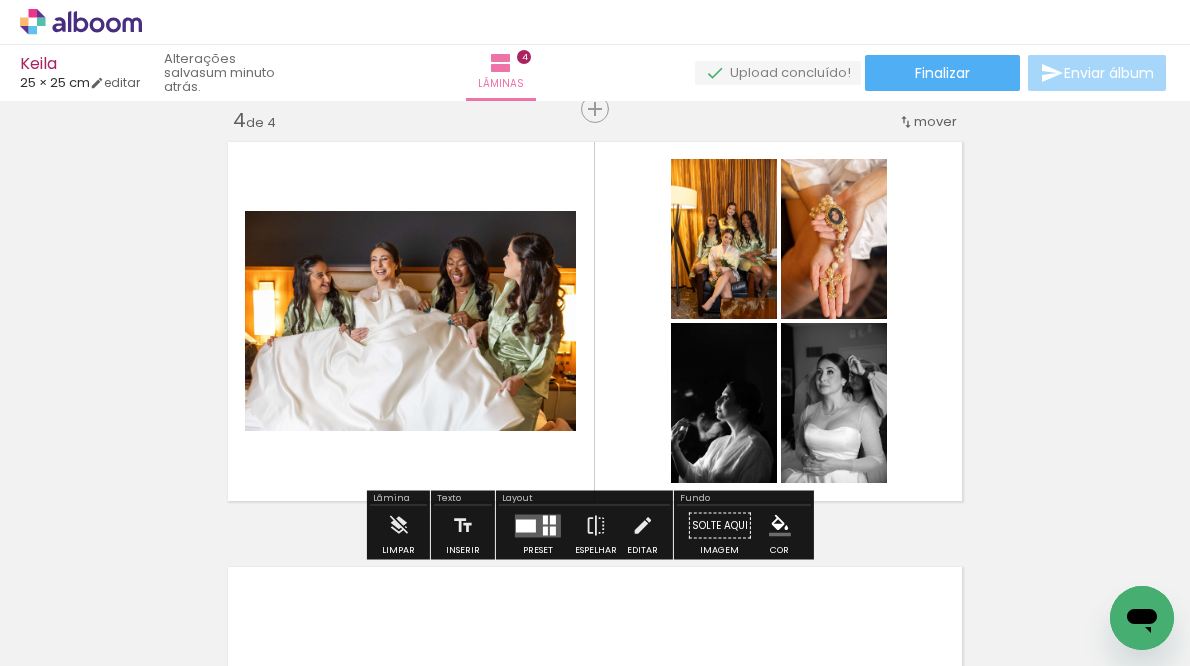 click at bounding box center [553, 530] 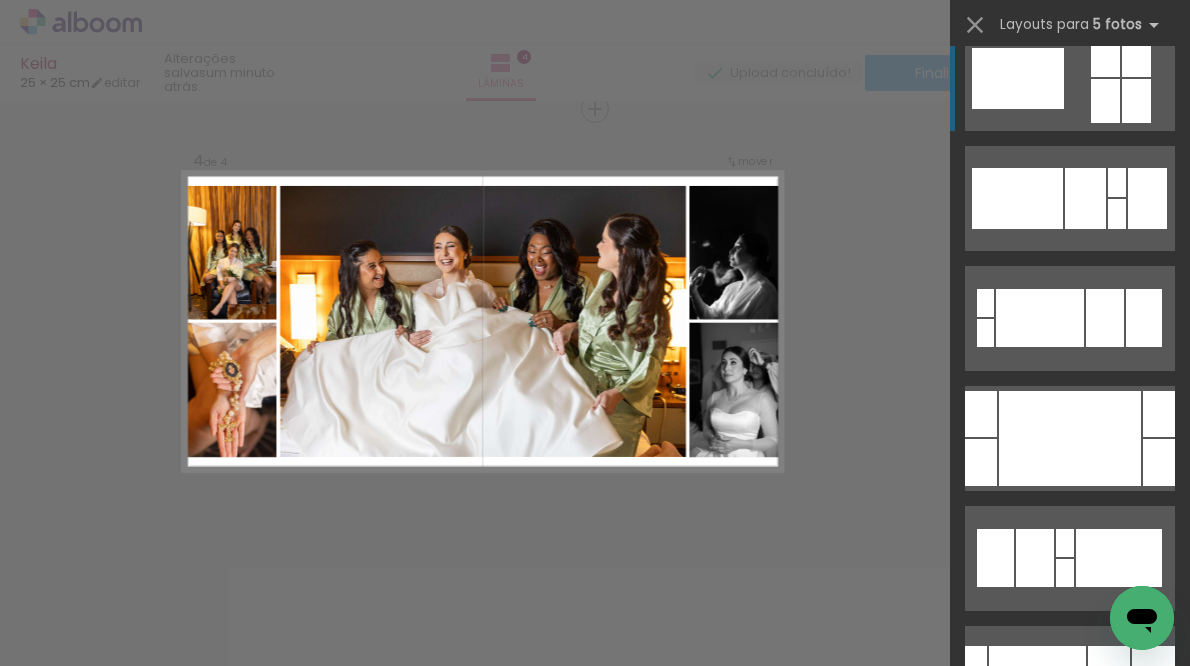 scroll, scrollTop: 0, scrollLeft: 0, axis: both 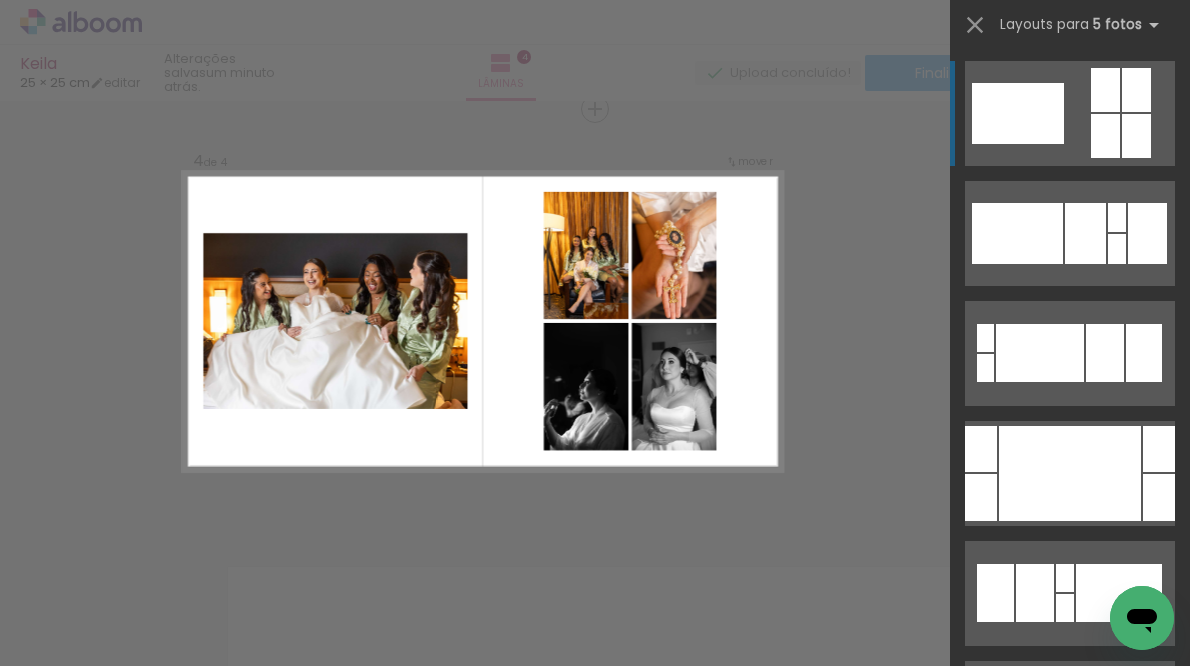 click at bounding box center (1105, 90) 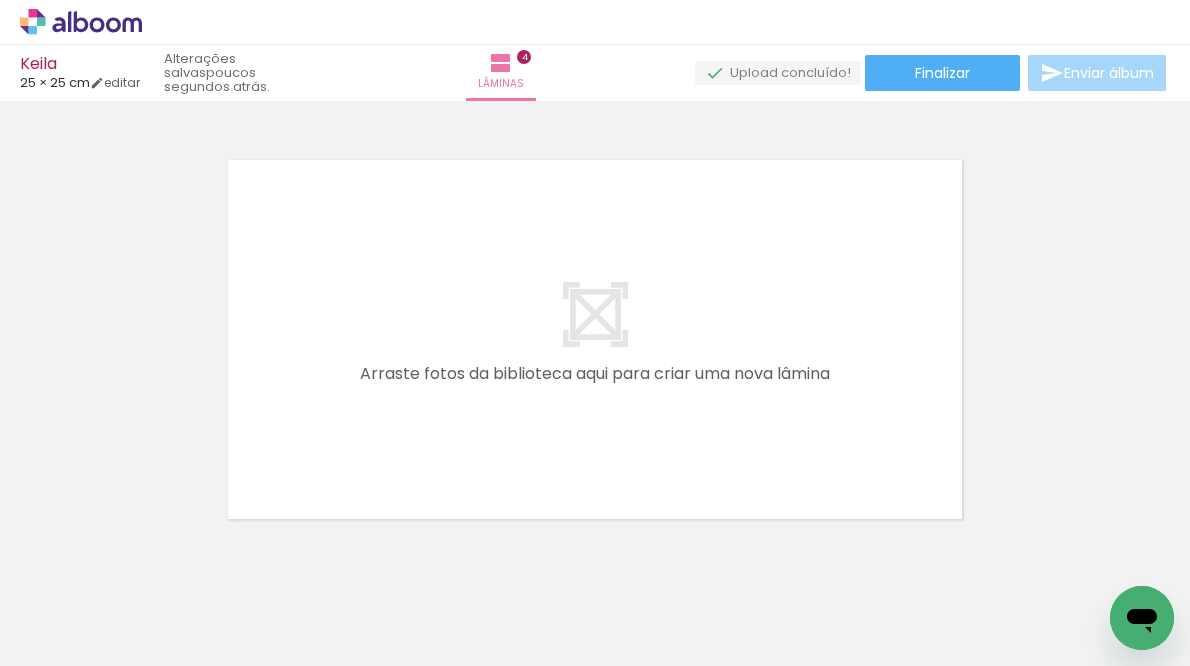 scroll, scrollTop: 1708, scrollLeft: 0, axis: vertical 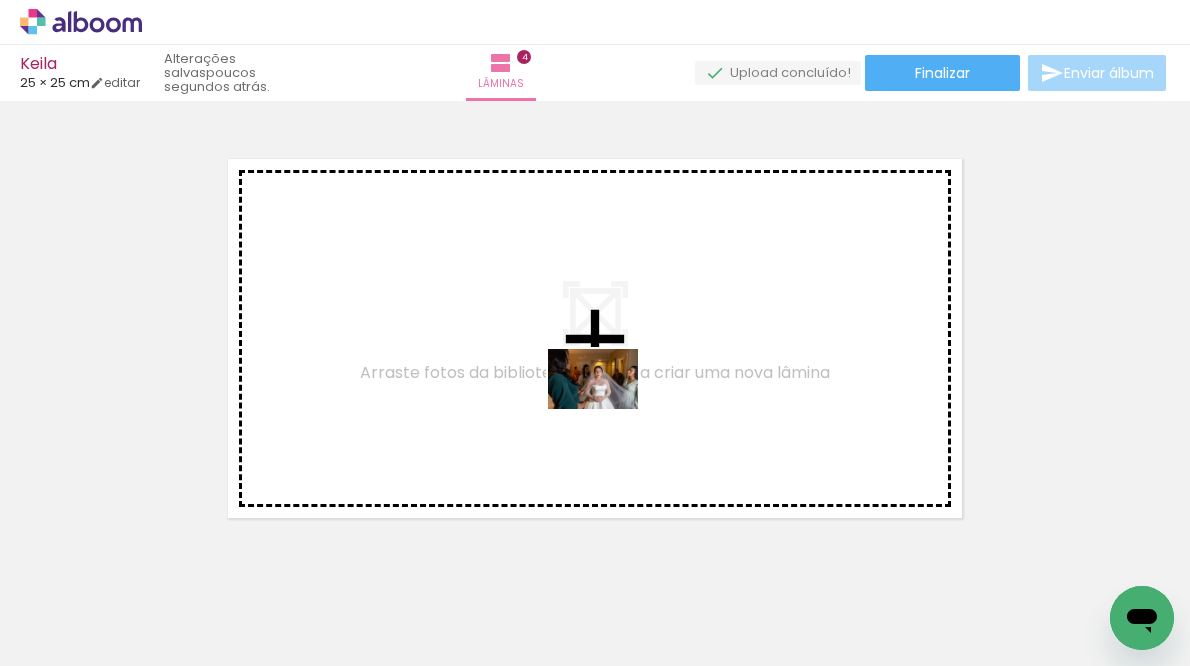 drag, startPoint x: 867, startPoint y: 609, endPoint x: 608, endPoint y: 409, distance: 327.23233 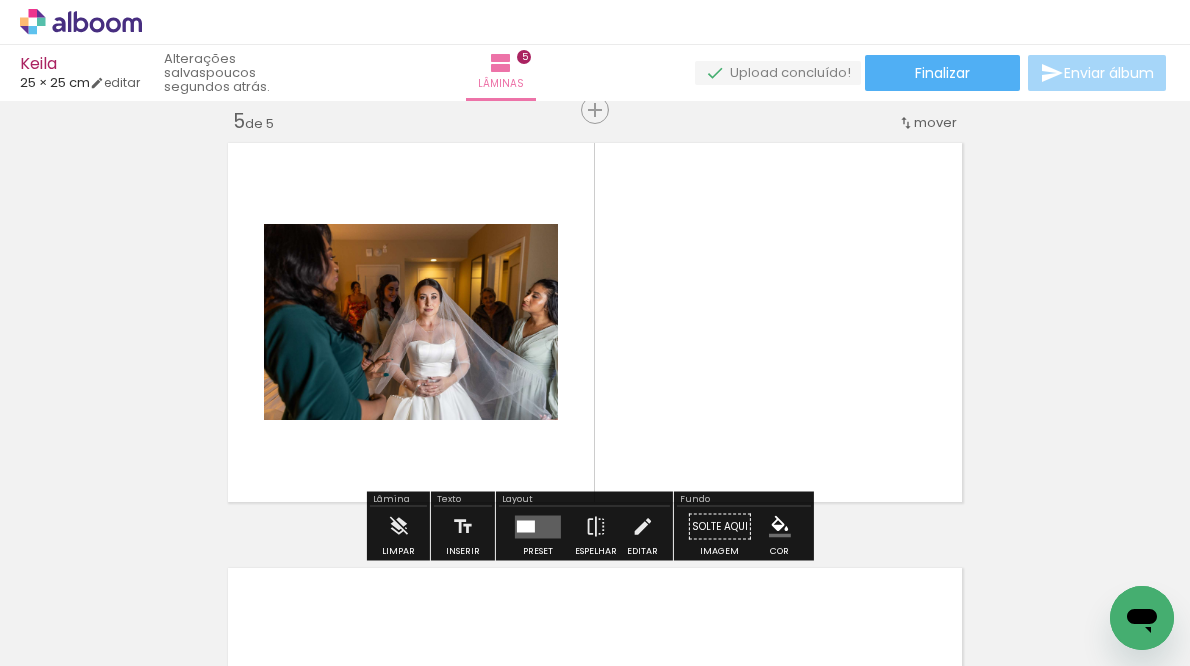 scroll, scrollTop: 1725, scrollLeft: 0, axis: vertical 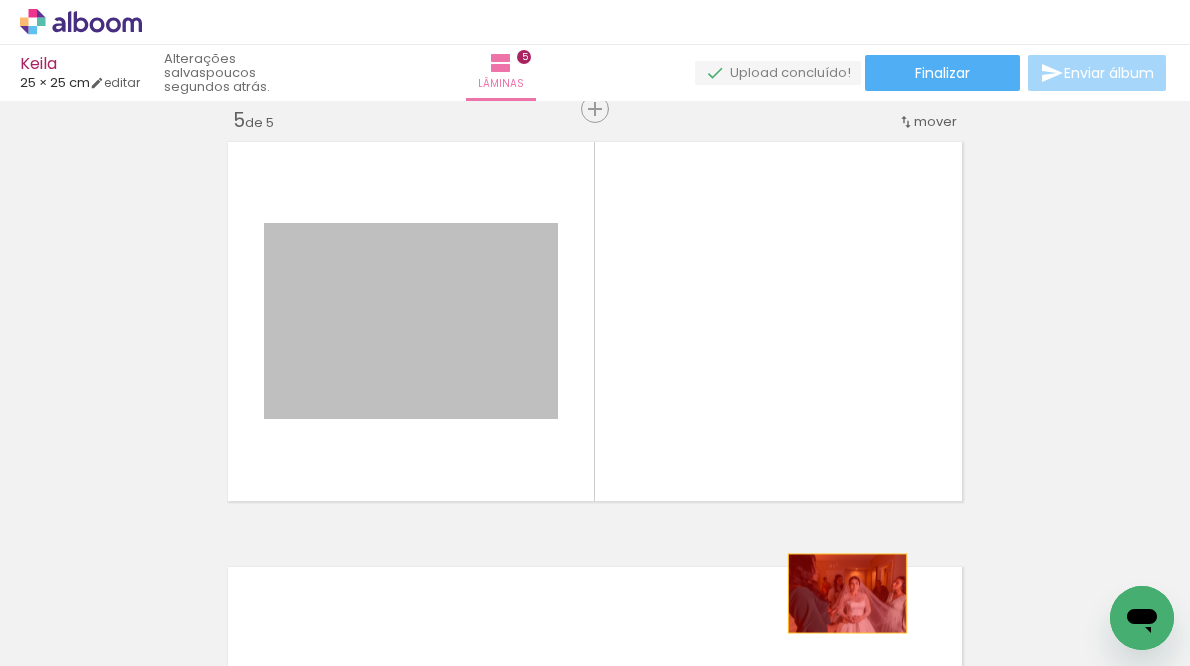 drag, startPoint x: 429, startPoint y: 335, endPoint x: 840, endPoint y: 594, distance: 485.80038 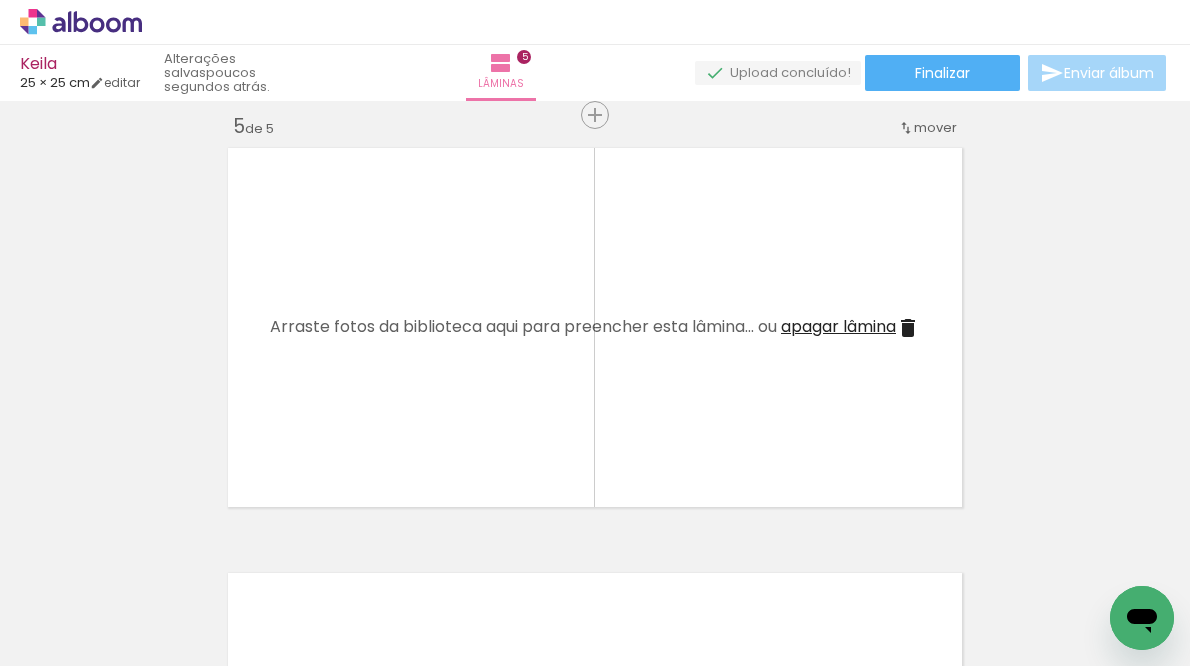 scroll, scrollTop: 1719, scrollLeft: 0, axis: vertical 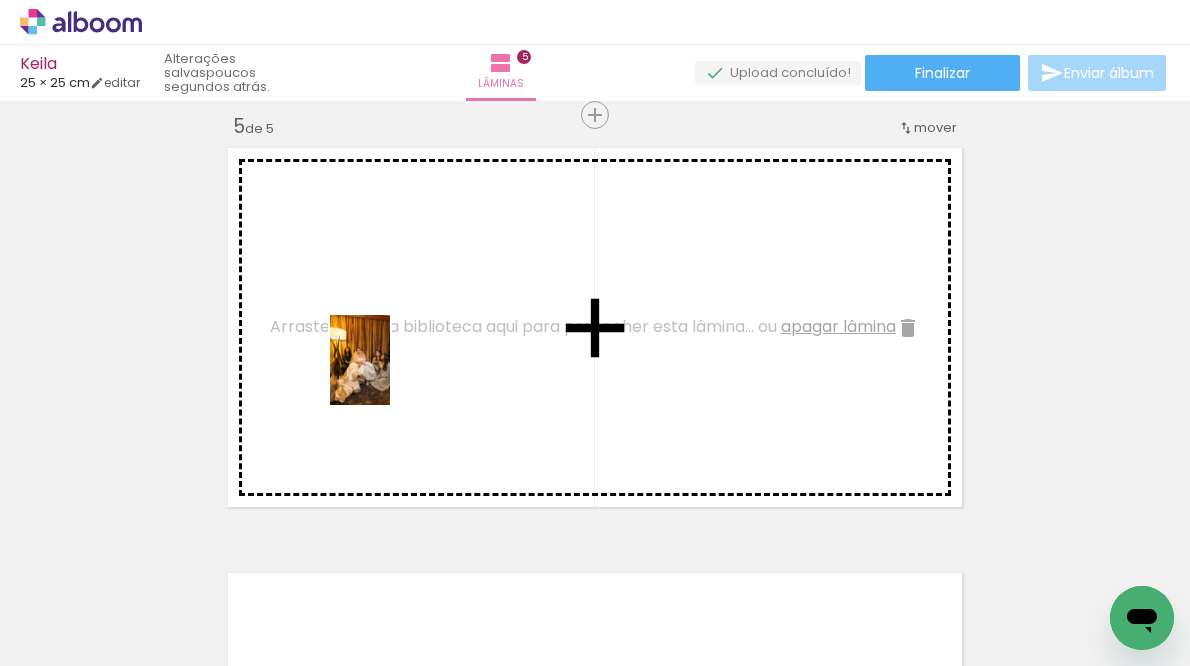 drag, startPoint x: 408, startPoint y: 595, endPoint x: 390, endPoint y: 374, distance: 221.73183 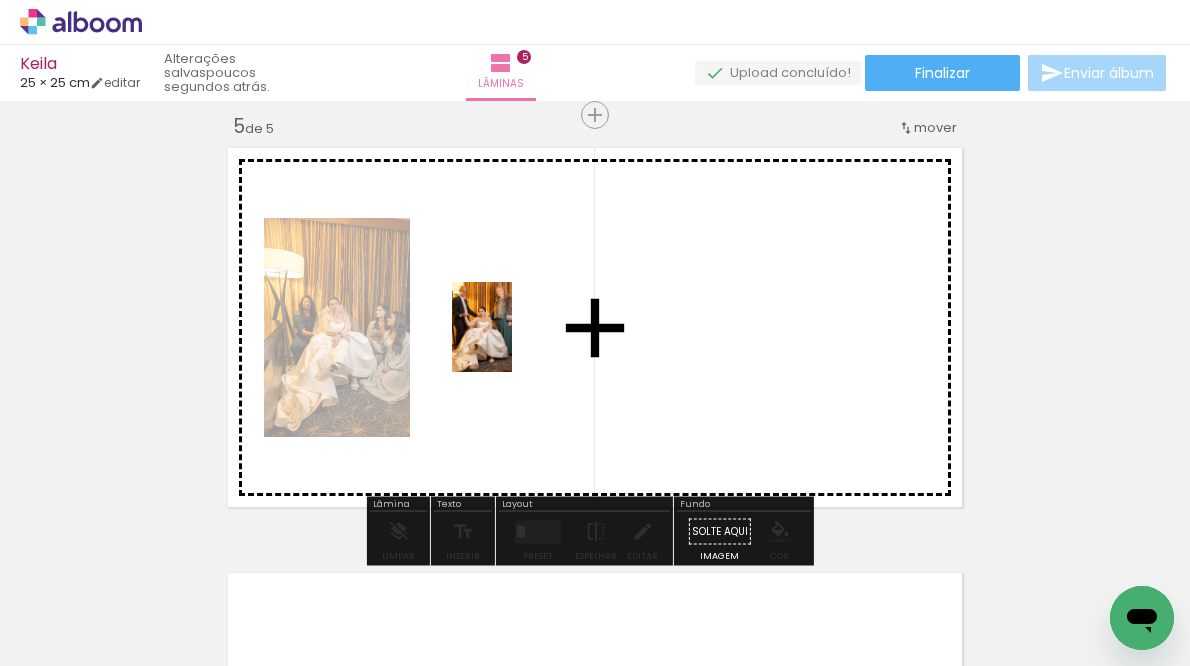 drag, startPoint x: 515, startPoint y: 604, endPoint x: 512, endPoint y: 342, distance: 262.01718 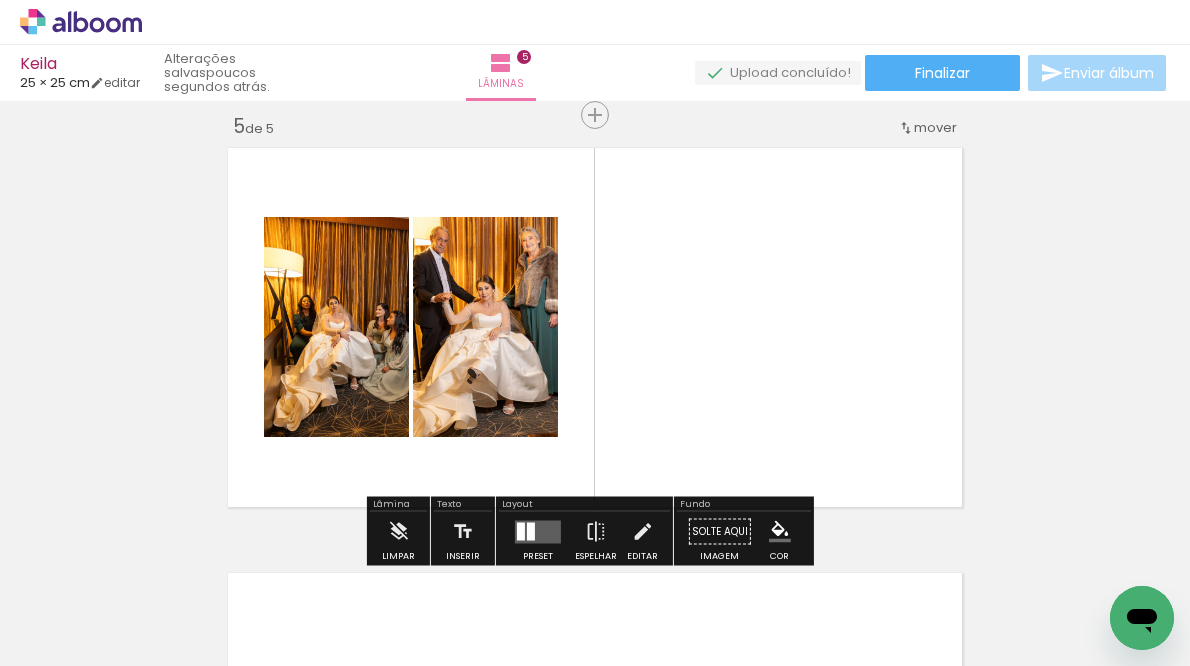 click at bounding box center [2030, 558] 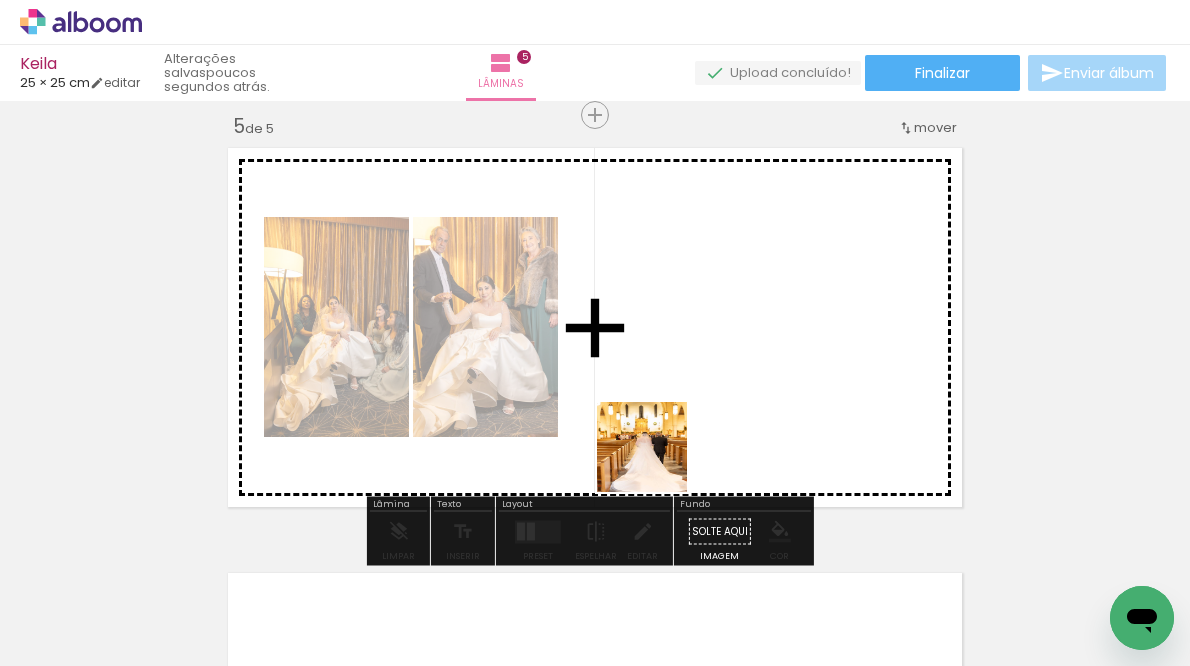 drag, startPoint x: 638, startPoint y: 591, endPoint x: 657, endPoint y: 363, distance: 228.7903 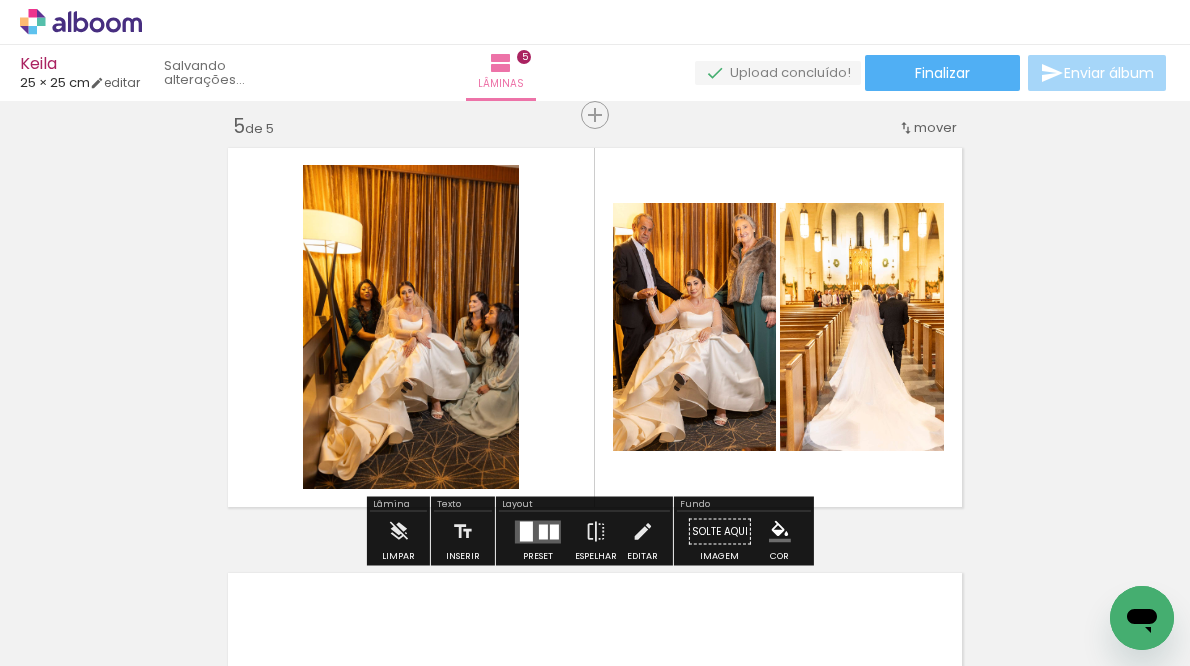 click at bounding box center (595, 327) 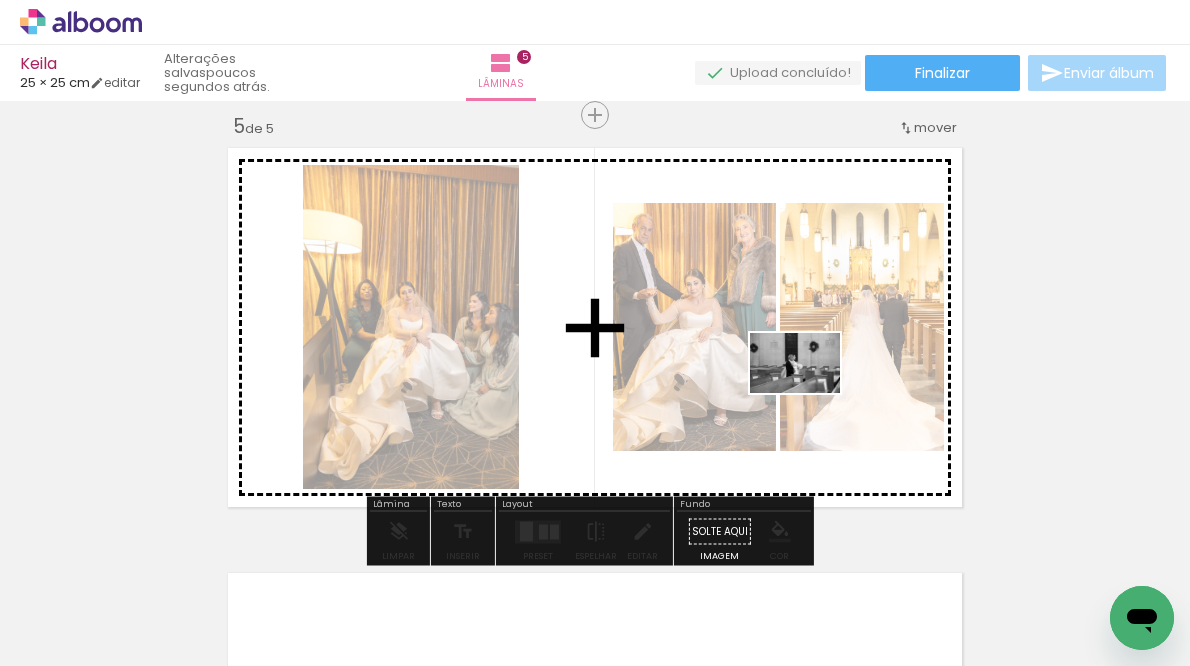 drag, startPoint x: 739, startPoint y: 618, endPoint x: 810, endPoint y: 393, distance: 235.93643 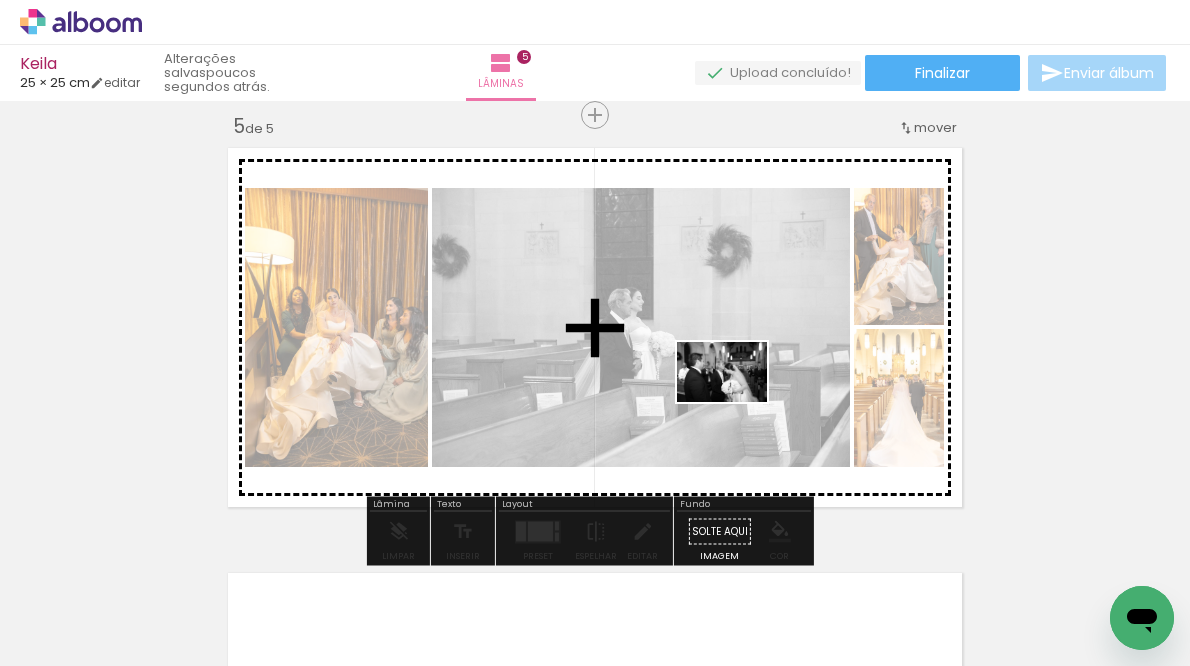 drag, startPoint x: 837, startPoint y: 601, endPoint x: 737, endPoint y: 402, distance: 222.71281 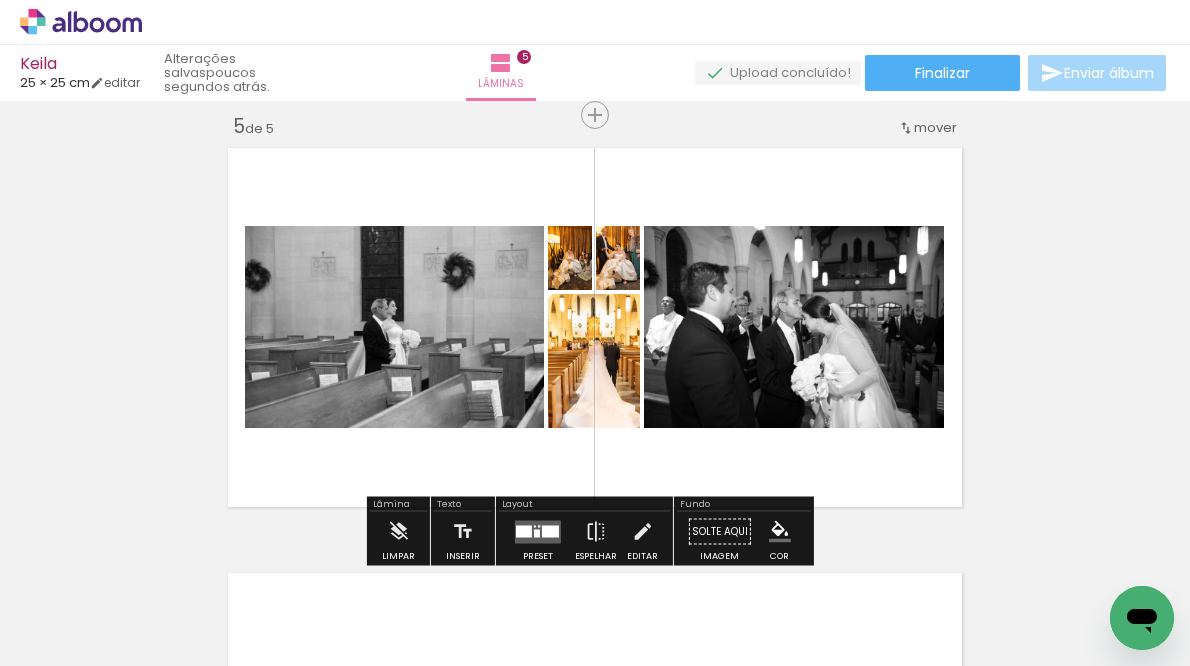 click at bounding box center [538, 531] 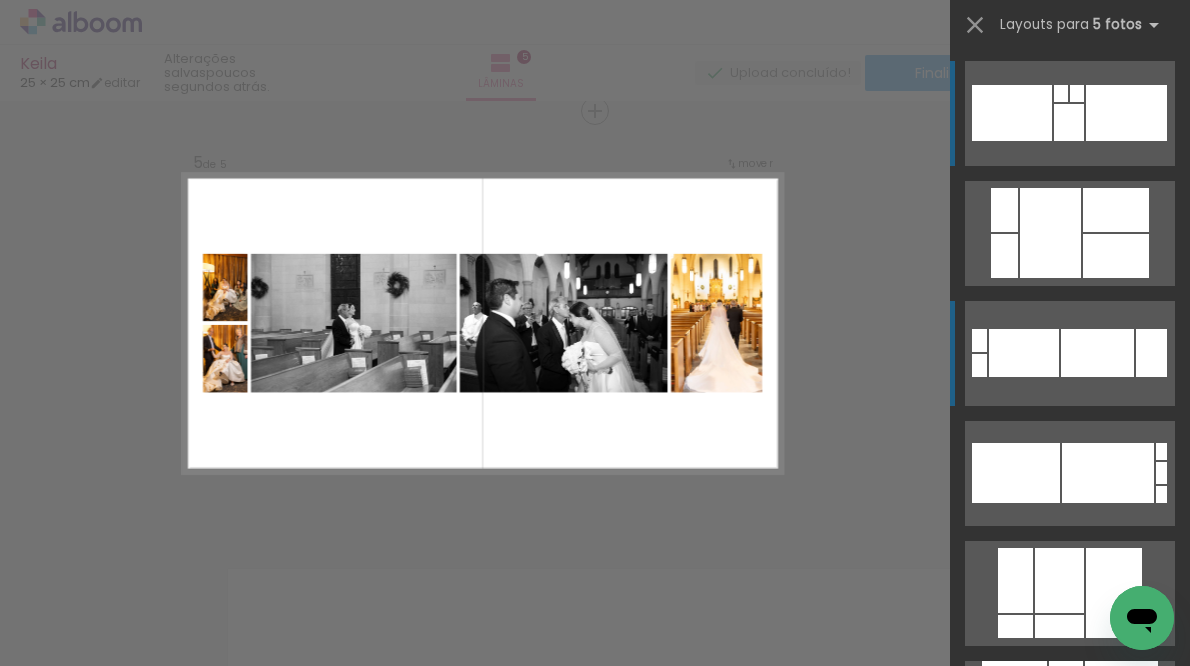 scroll, scrollTop: 1725, scrollLeft: 0, axis: vertical 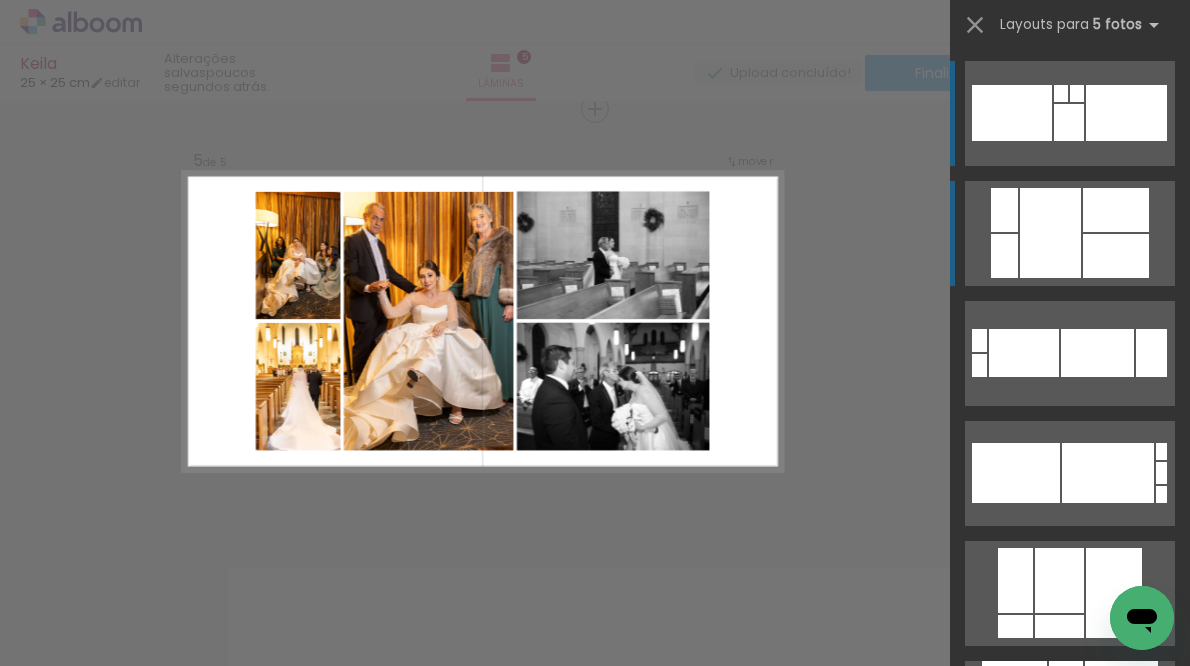 click at bounding box center [1069, 122] 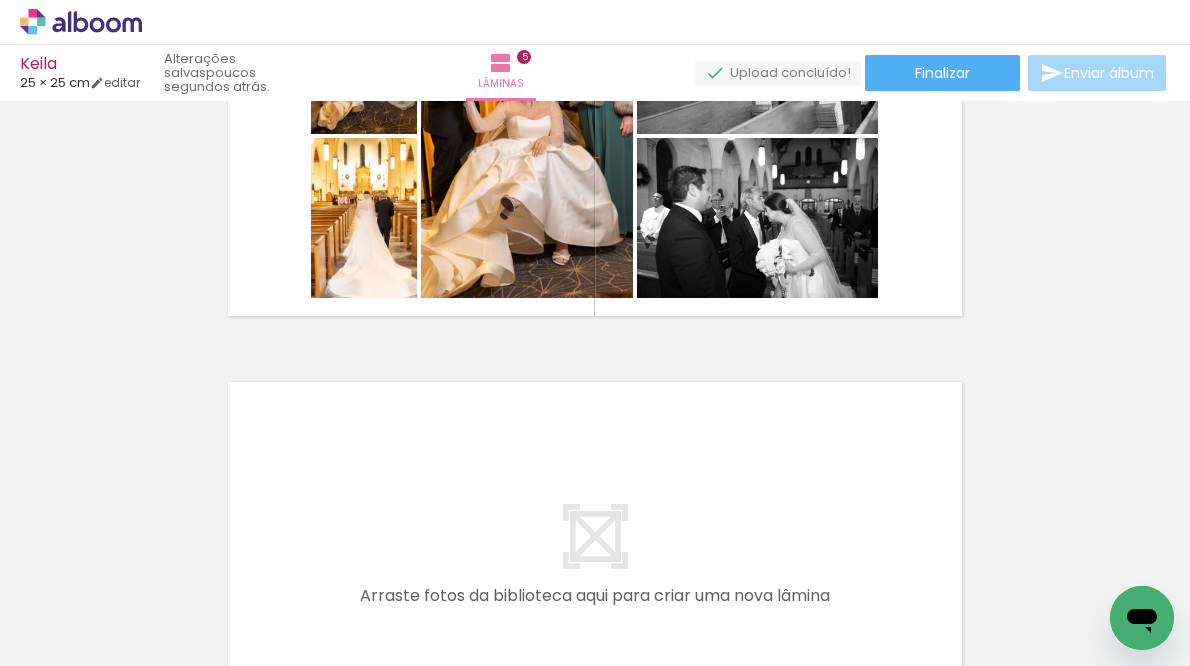 scroll, scrollTop: 2084, scrollLeft: 0, axis: vertical 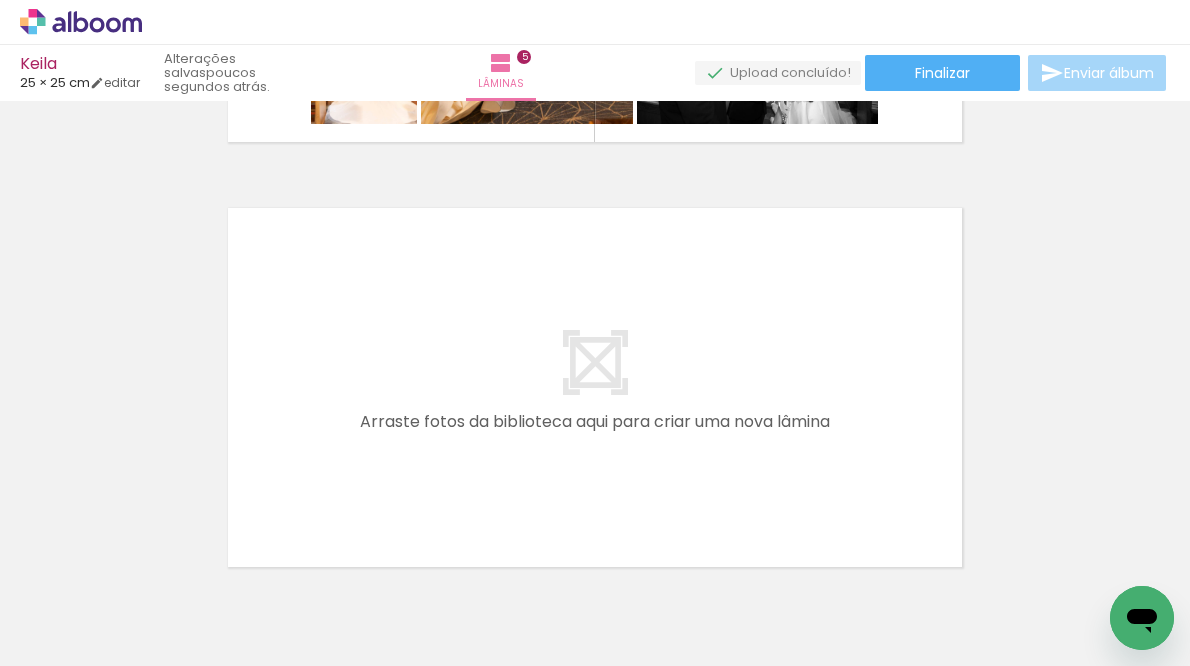 click at bounding box center [1387, 558] 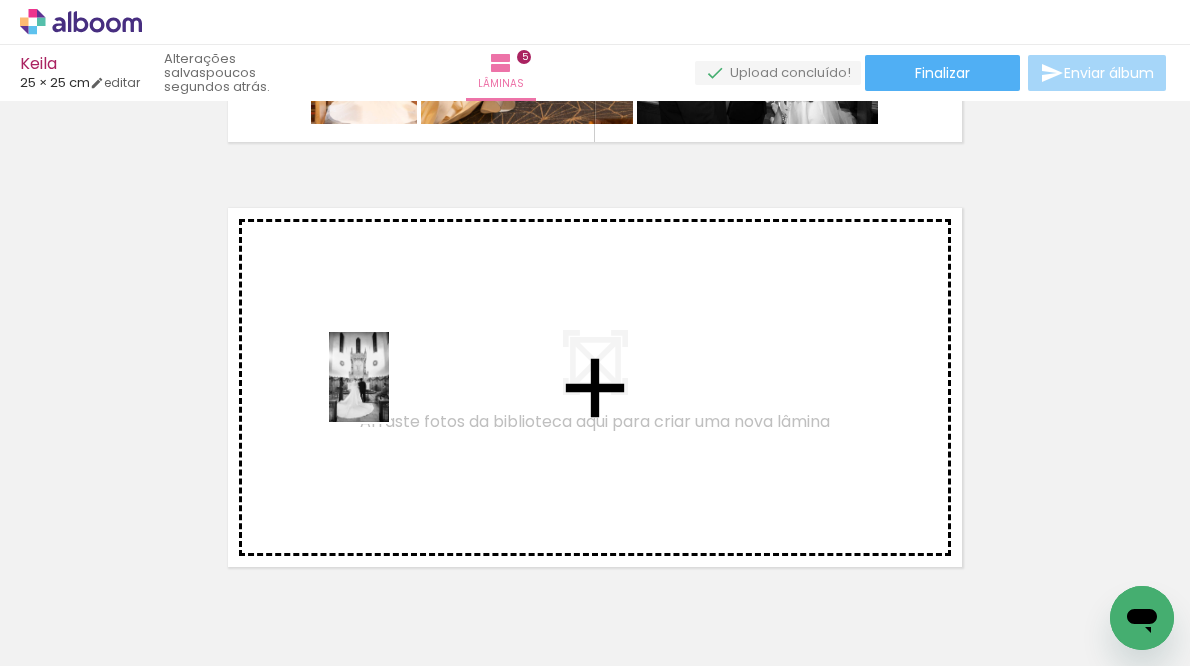 drag, startPoint x: 424, startPoint y: 613, endPoint x: 389, endPoint y: 392, distance: 223.75433 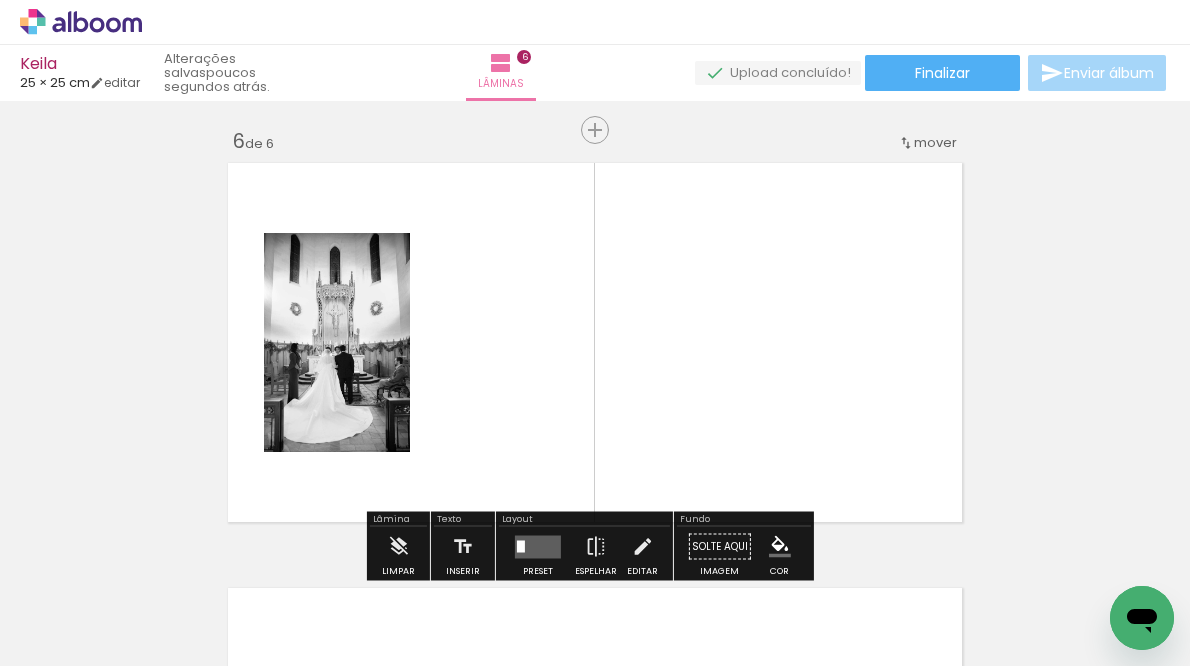 scroll, scrollTop: 2150, scrollLeft: 0, axis: vertical 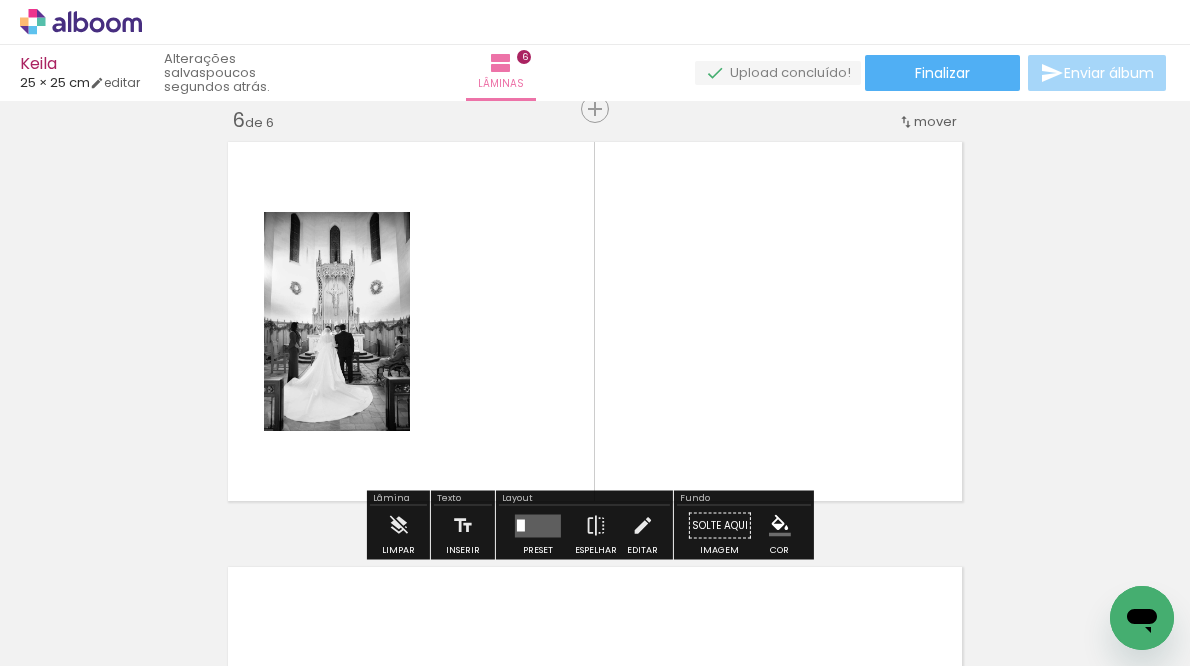 click at bounding box center (1387, 558) 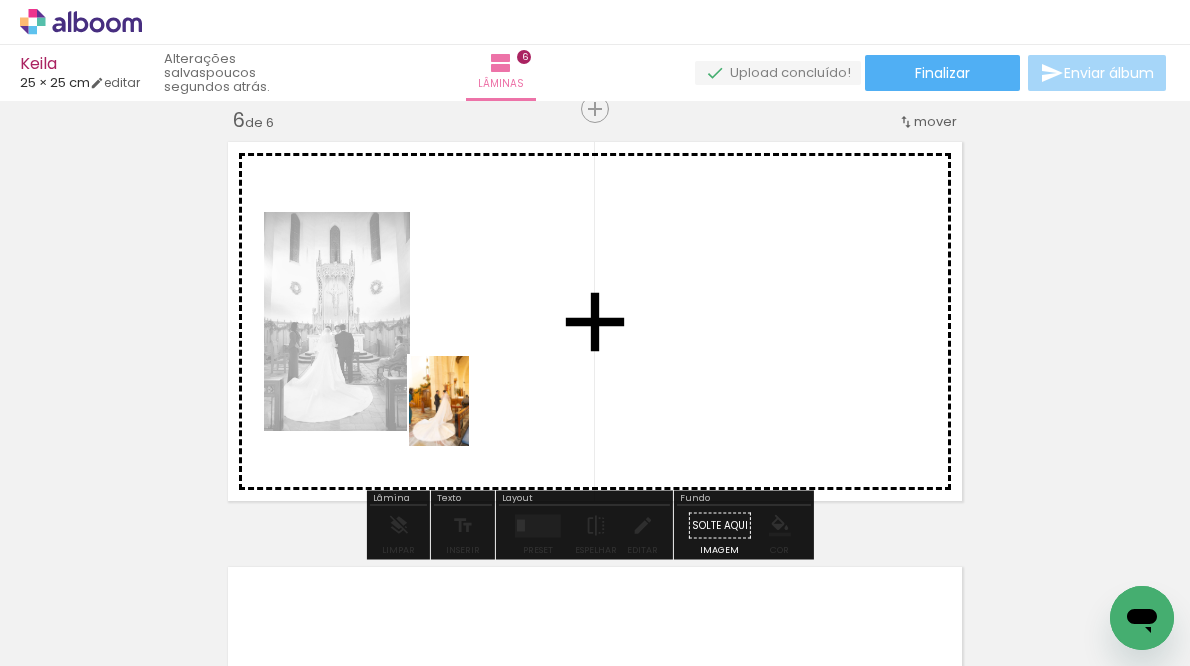 drag, startPoint x: 438, startPoint y: 617, endPoint x: 469, endPoint y: 416, distance: 203.3765 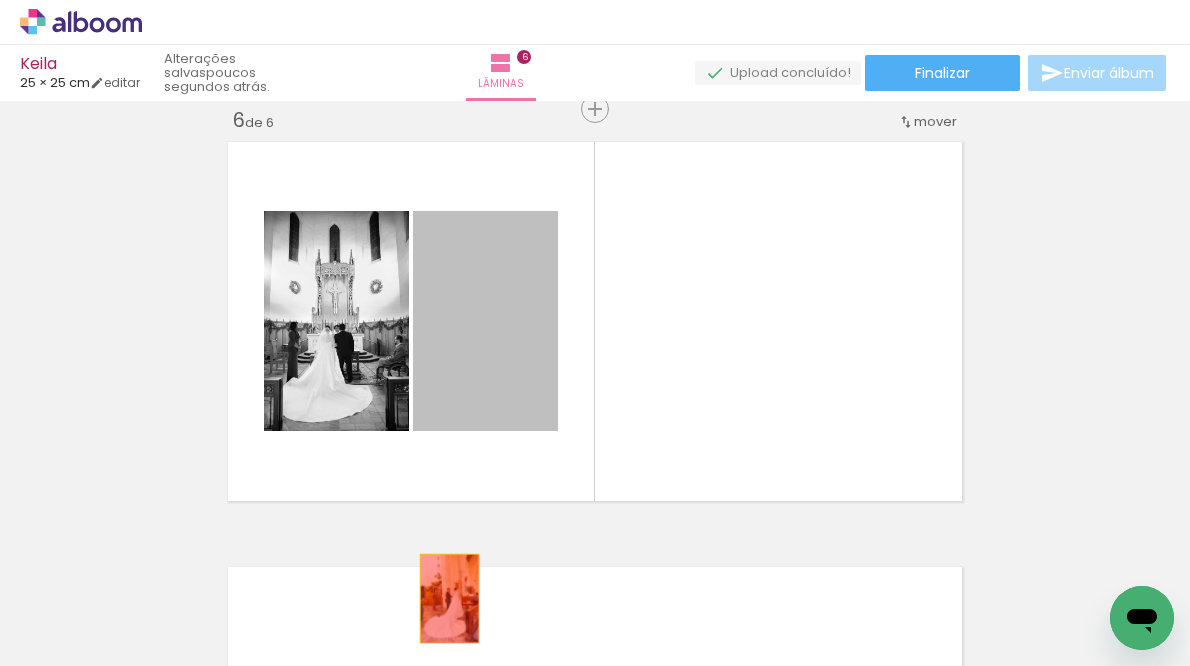 drag, startPoint x: 456, startPoint y: 334, endPoint x: 442, endPoint y: 598, distance: 264.37094 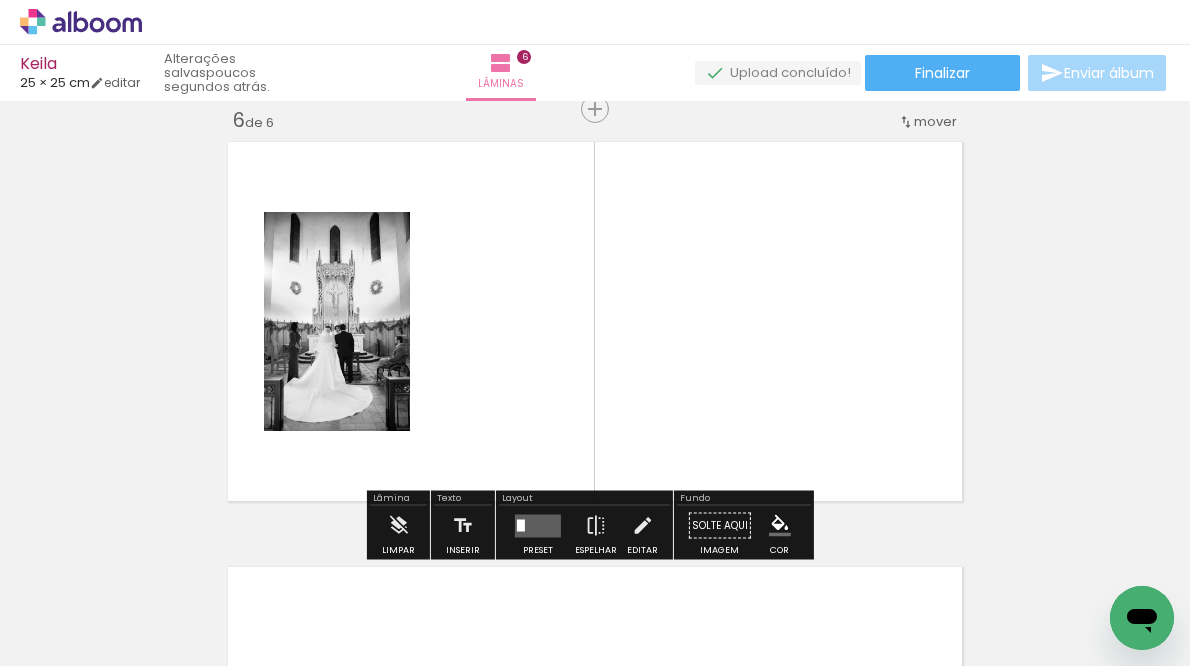 click at bounding box center (1387, 558) 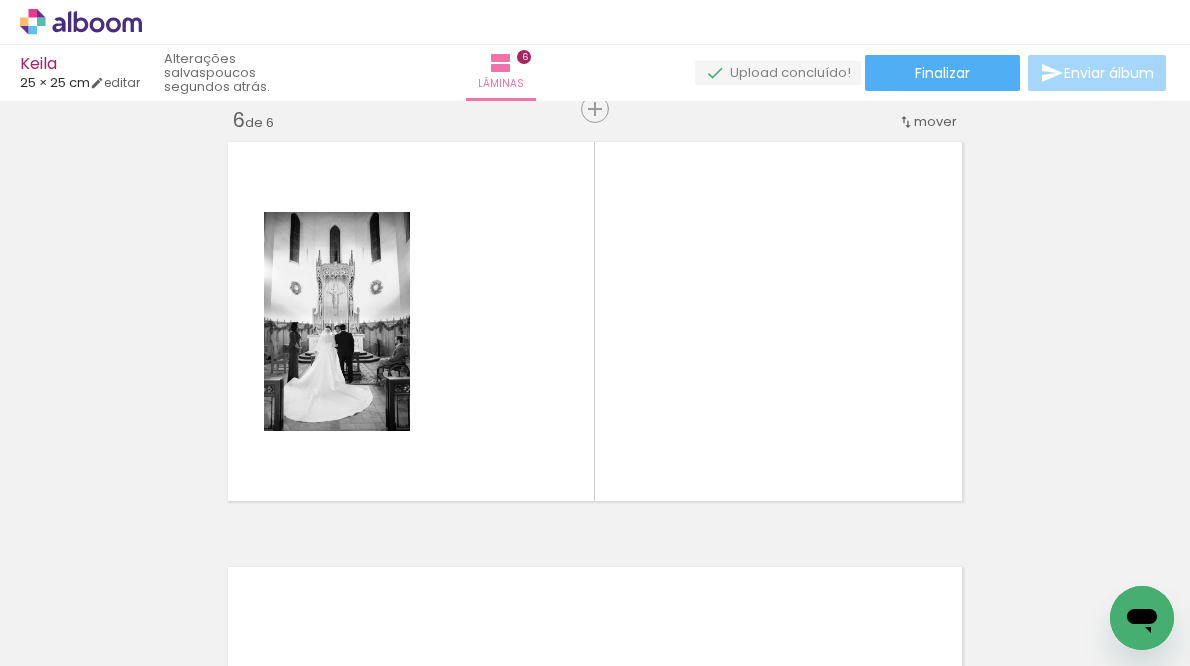 click at bounding box center [1387, 558] 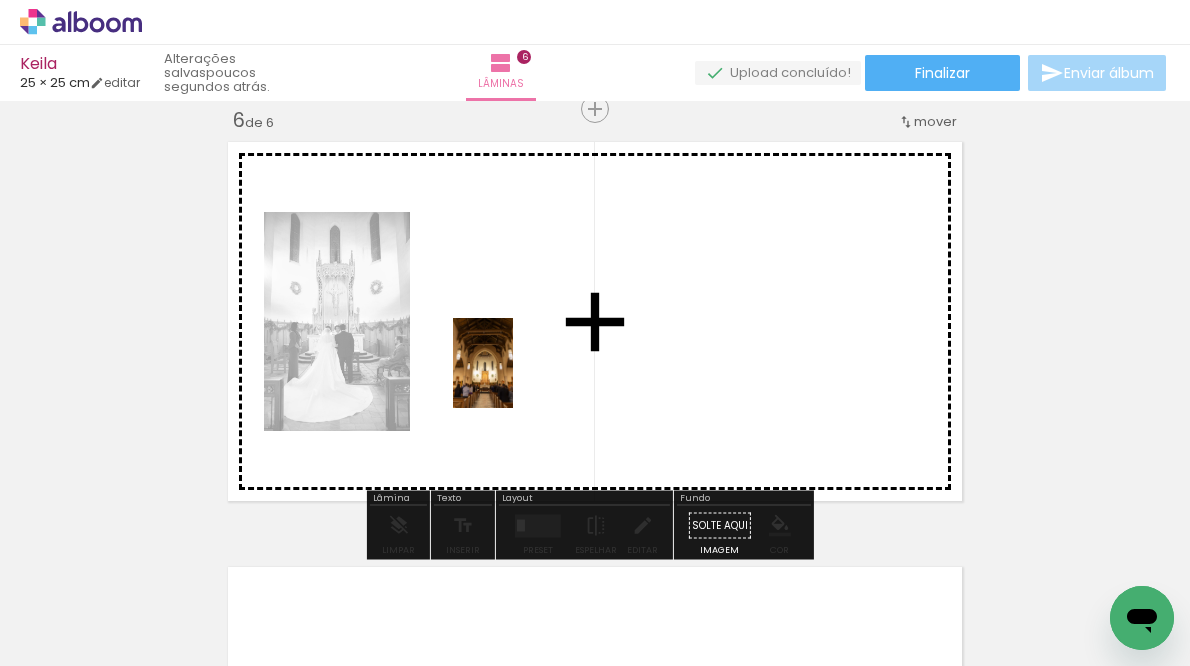 drag, startPoint x: 651, startPoint y: 618, endPoint x: 513, endPoint y: 378, distance: 276.84653 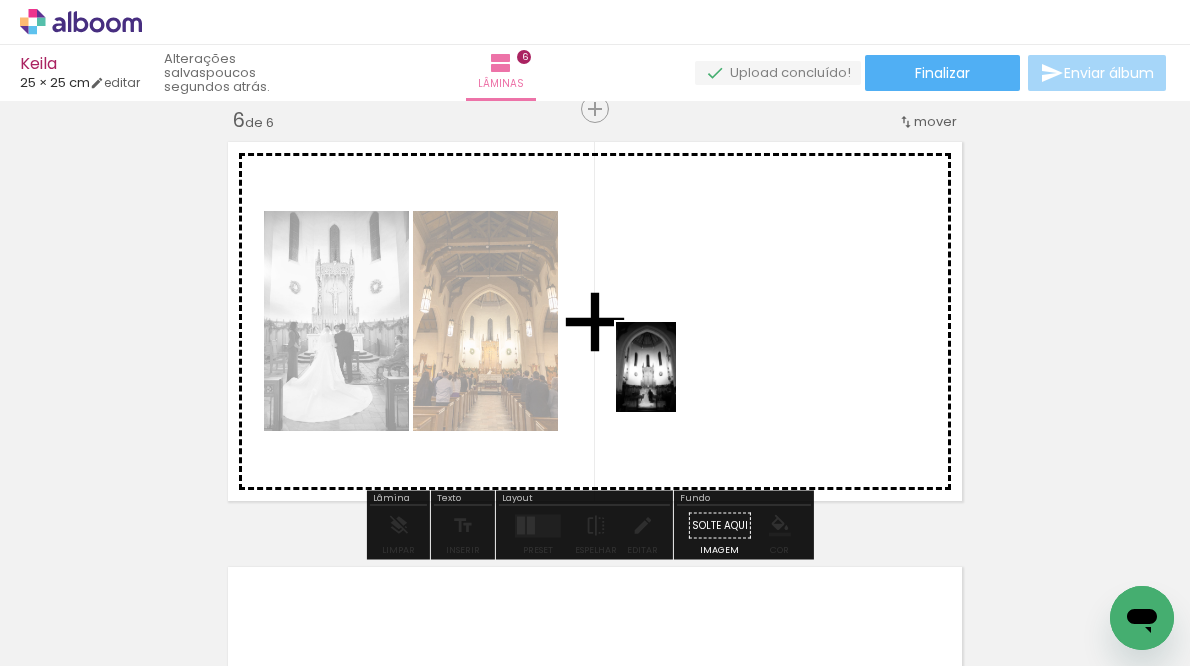 drag, startPoint x: 988, startPoint y: 613, endPoint x: 676, endPoint y: 382, distance: 388.20743 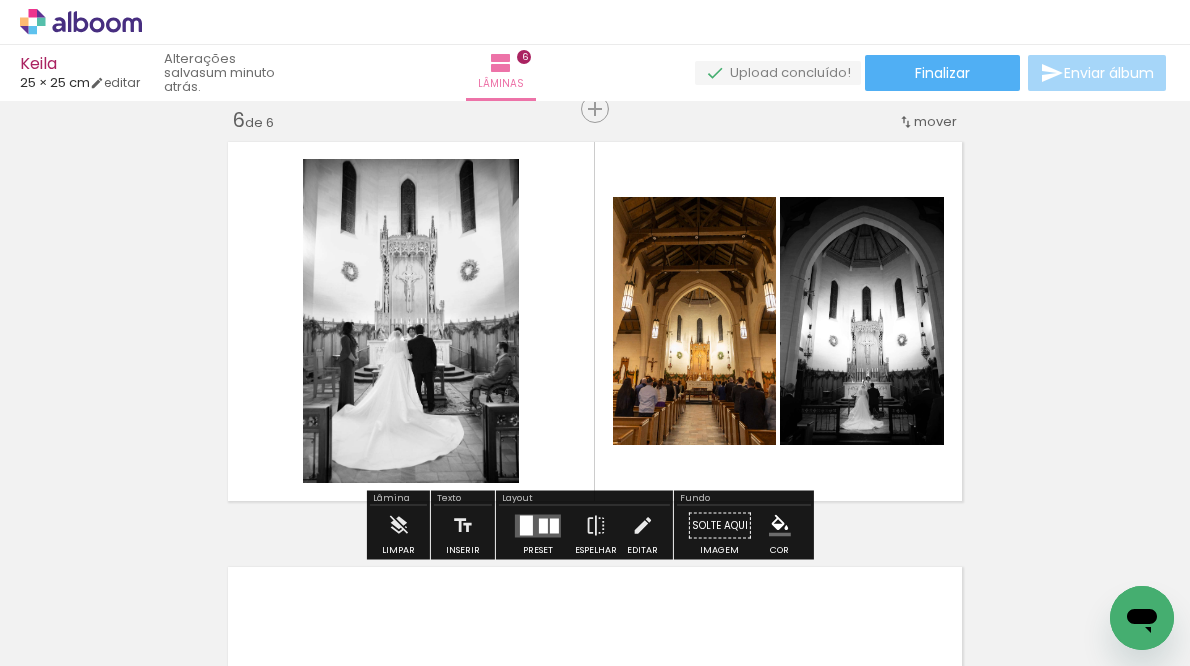 click 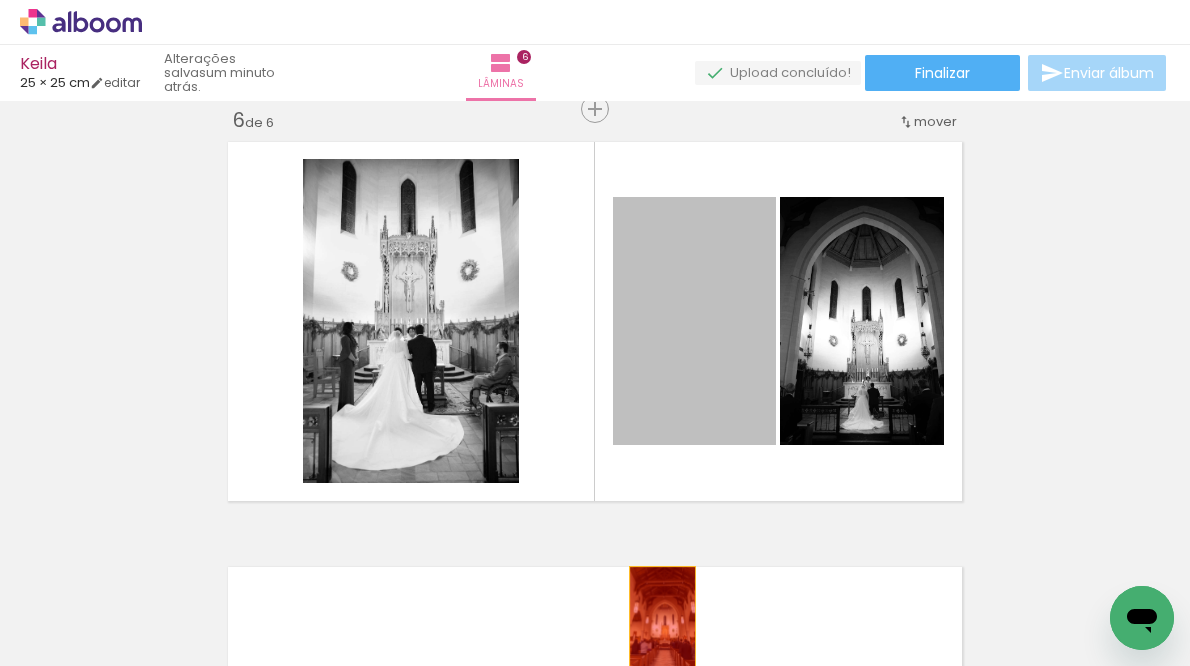 drag, startPoint x: 664, startPoint y: 340, endPoint x: 655, endPoint y: 616, distance: 276.1467 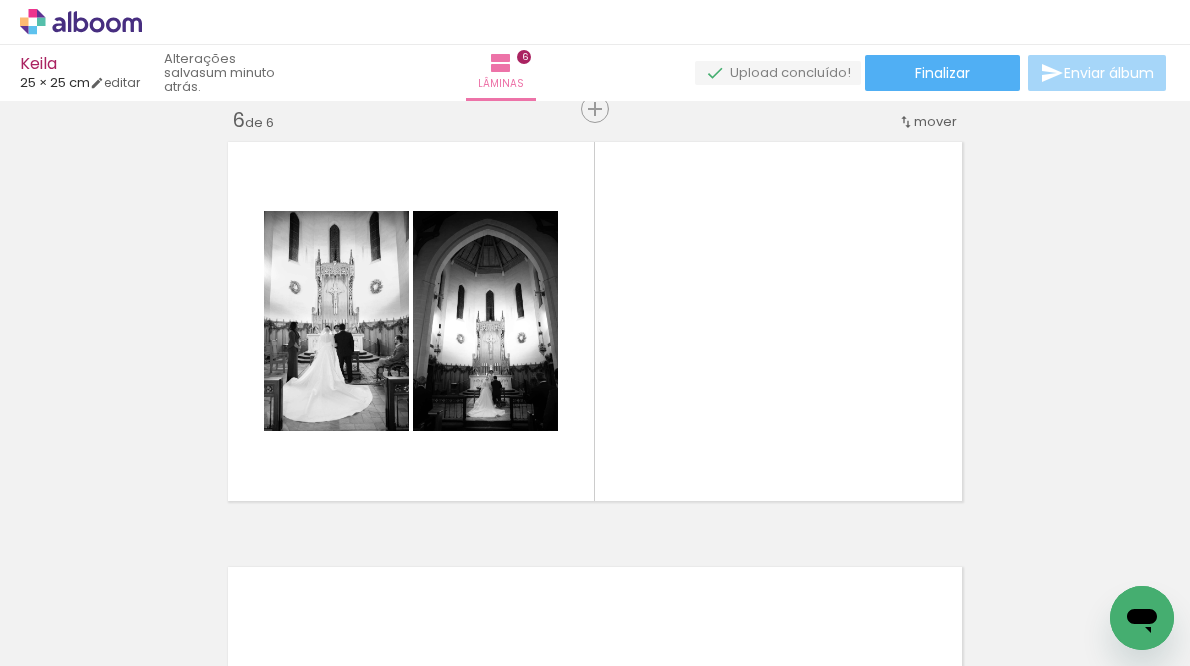 click at bounding box center [1387, 558] 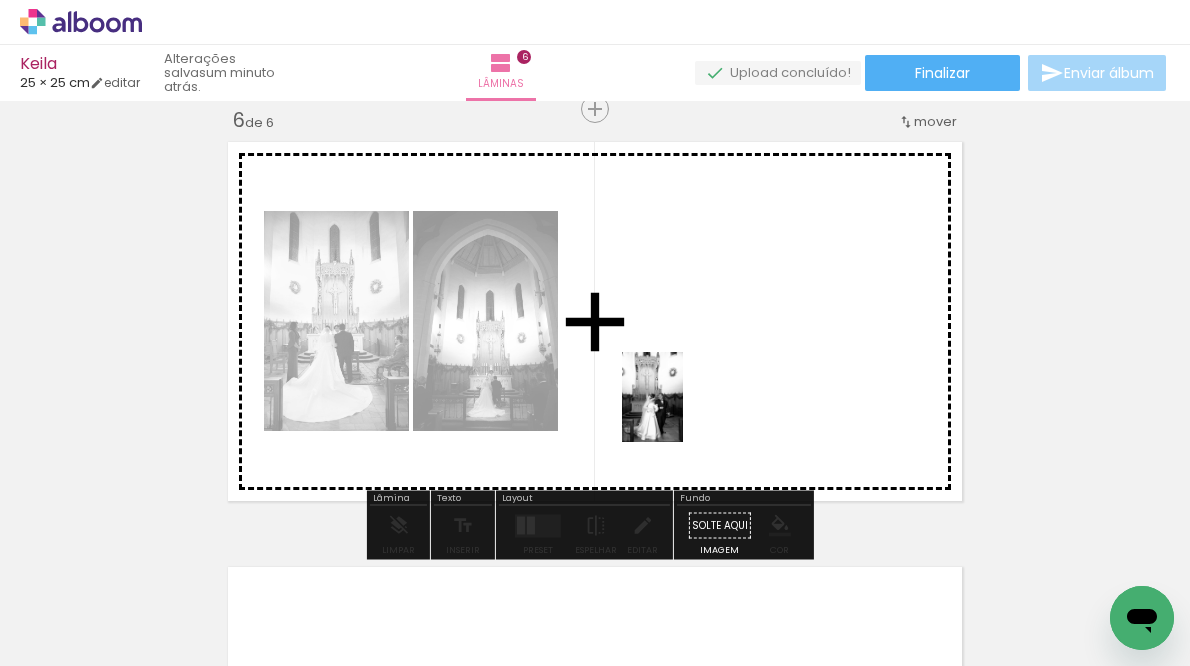 drag, startPoint x: 546, startPoint y: 616, endPoint x: 682, endPoint y: 412, distance: 245.17749 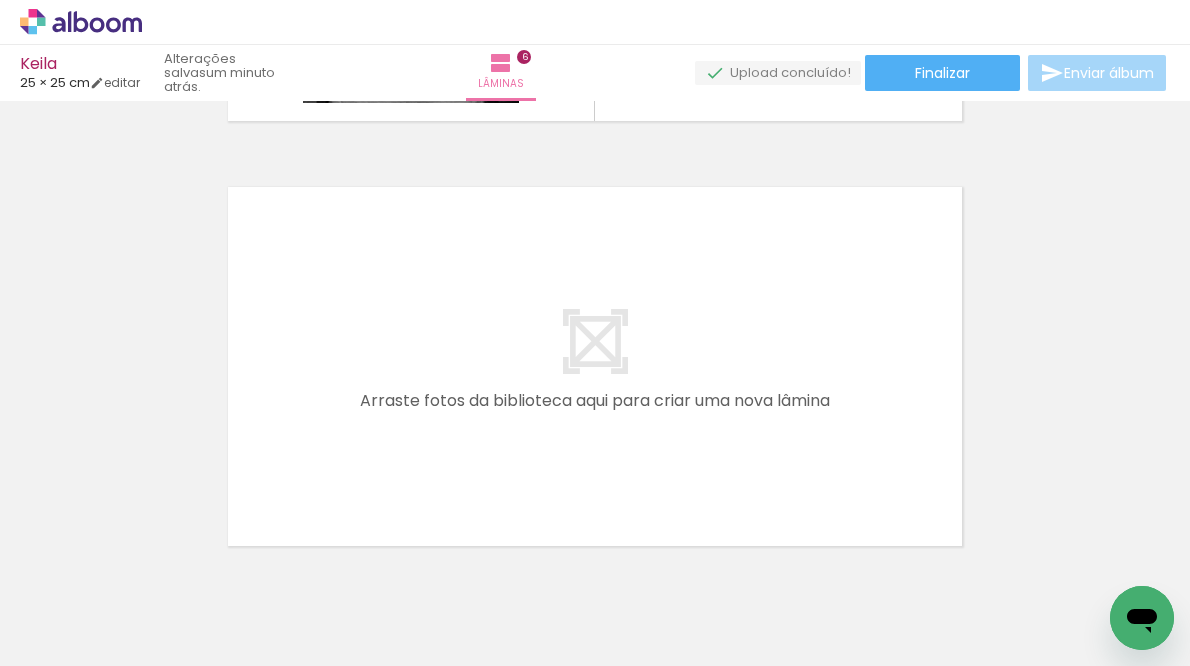 scroll, scrollTop: 2608, scrollLeft: 0, axis: vertical 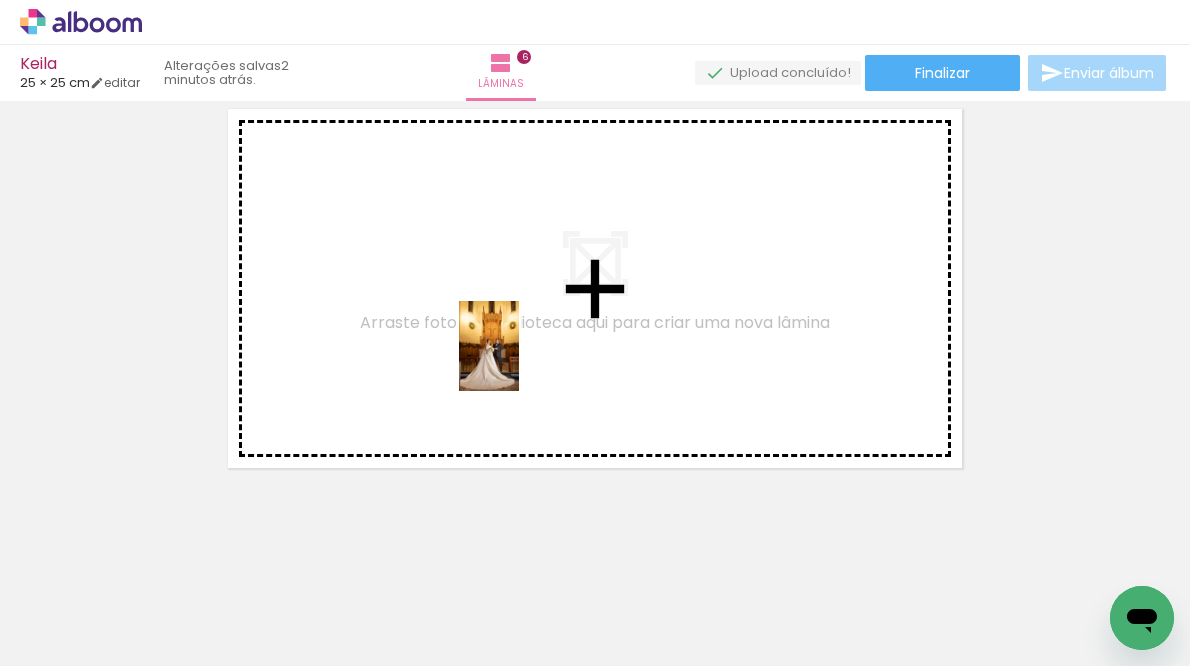 drag, startPoint x: 665, startPoint y: 613, endPoint x: 519, endPoint y: 361, distance: 291.23874 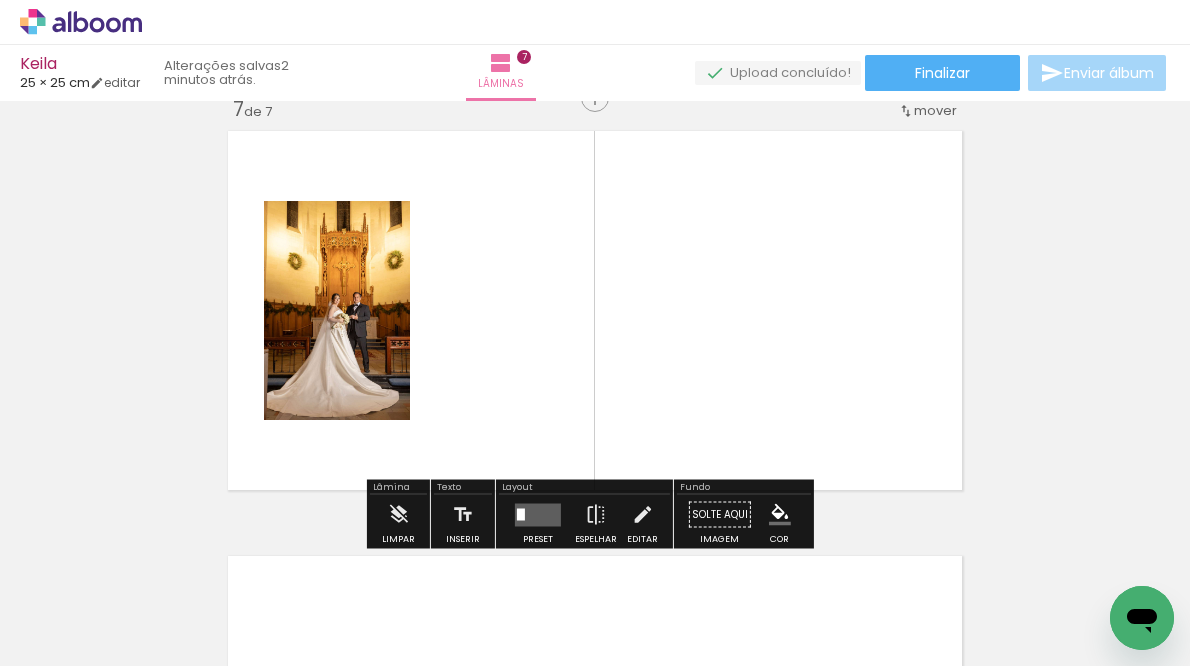 scroll, scrollTop: 2575, scrollLeft: 0, axis: vertical 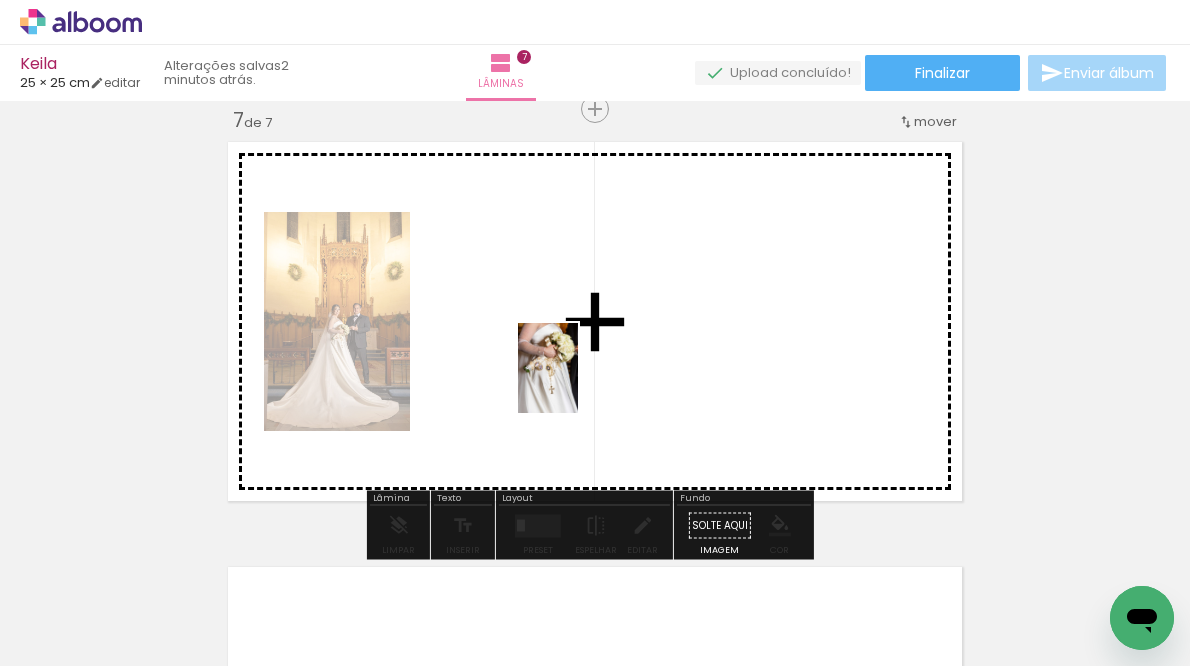 drag, startPoint x: 896, startPoint y: 625, endPoint x: 578, endPoint y: 383, distance: 399.6098 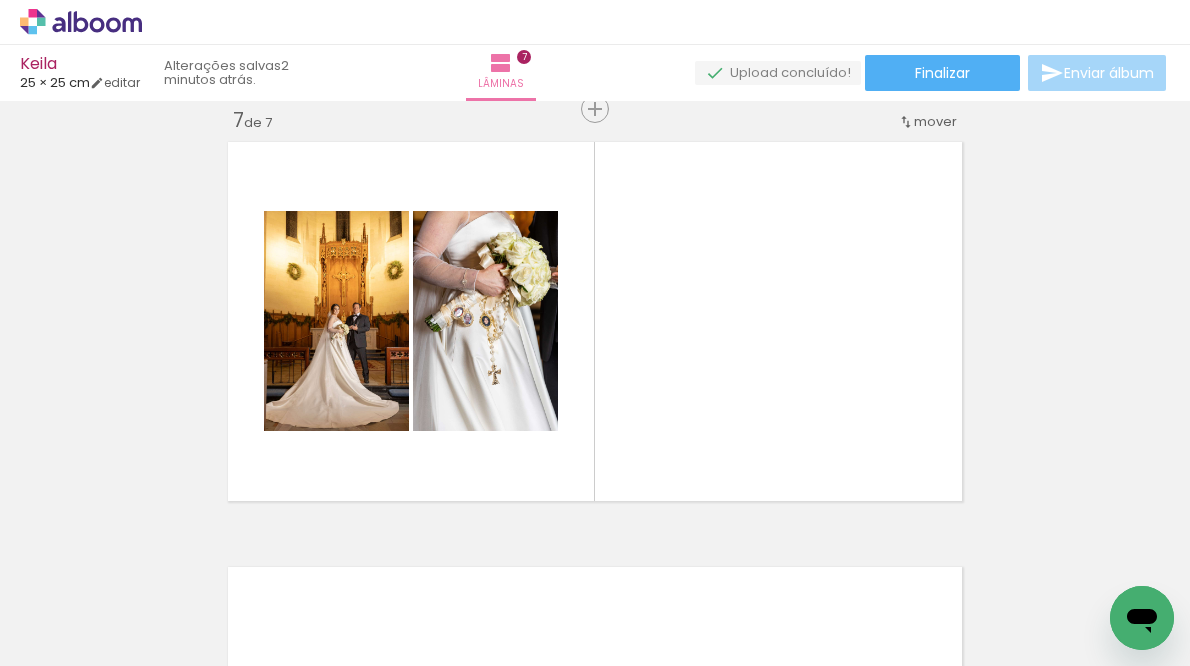 scroll, scrollTop: 0, scrollLeft: 2530, axis: horizontal 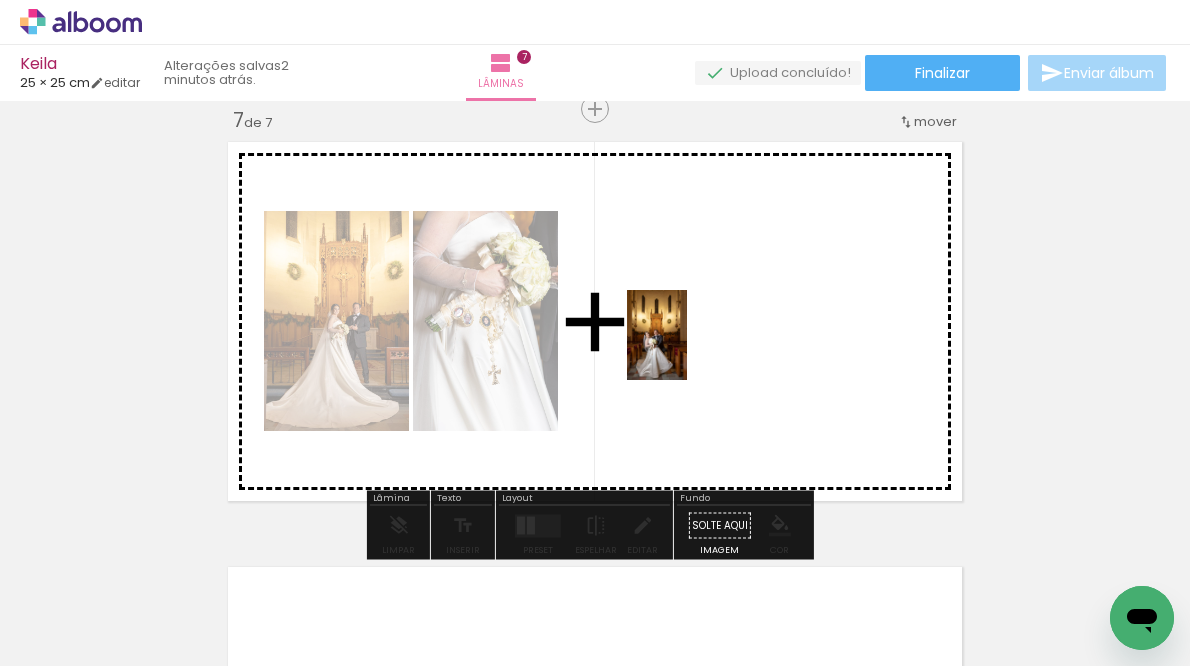 drag, startPoint x: 354, startPoint y: 606, endPoint x: 687, endPoint y: 350, distance: 420.02975 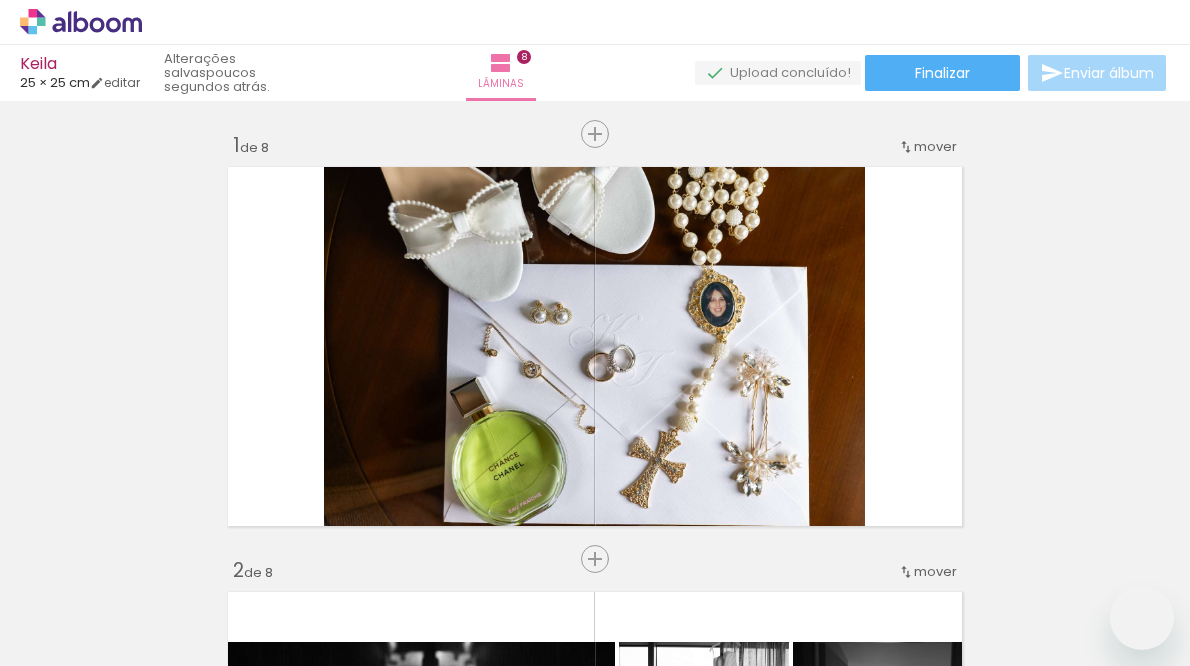 scroll, scrollTop: 0, scrollLeft: 0, axis: both 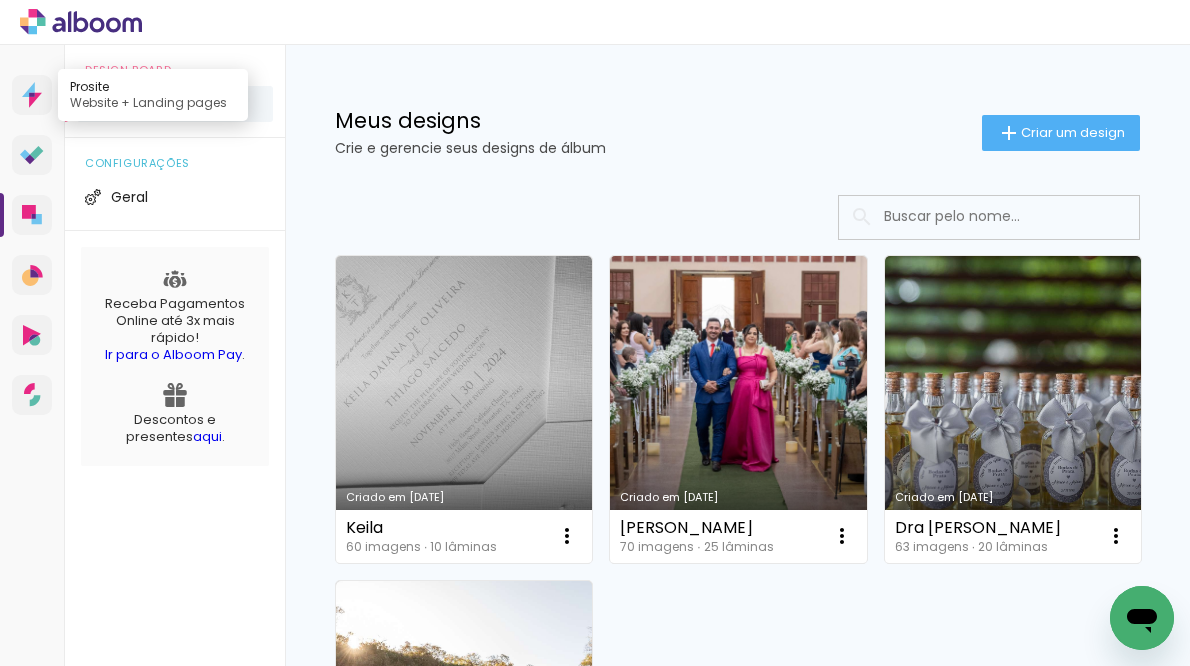 click 